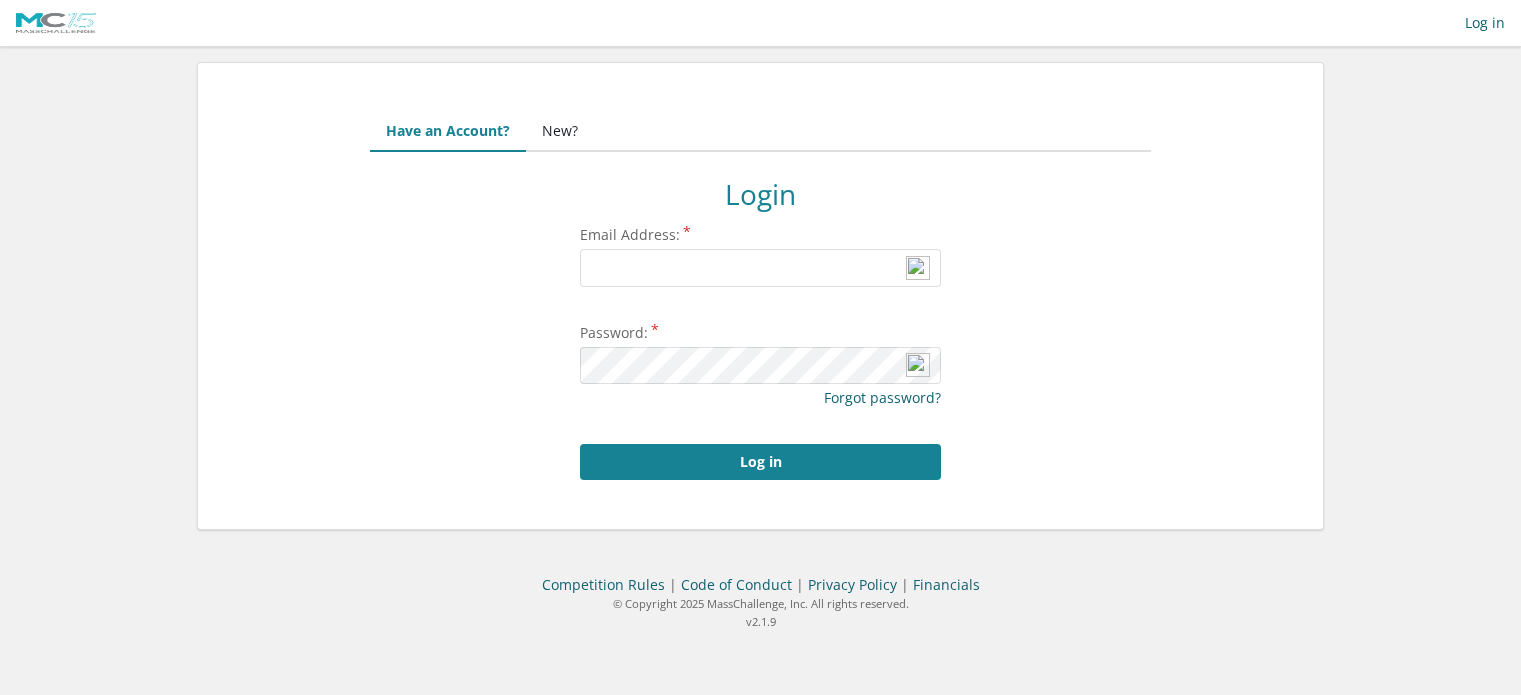 scroll, scrollTop: 0, scrollLeft: 0, axis: both 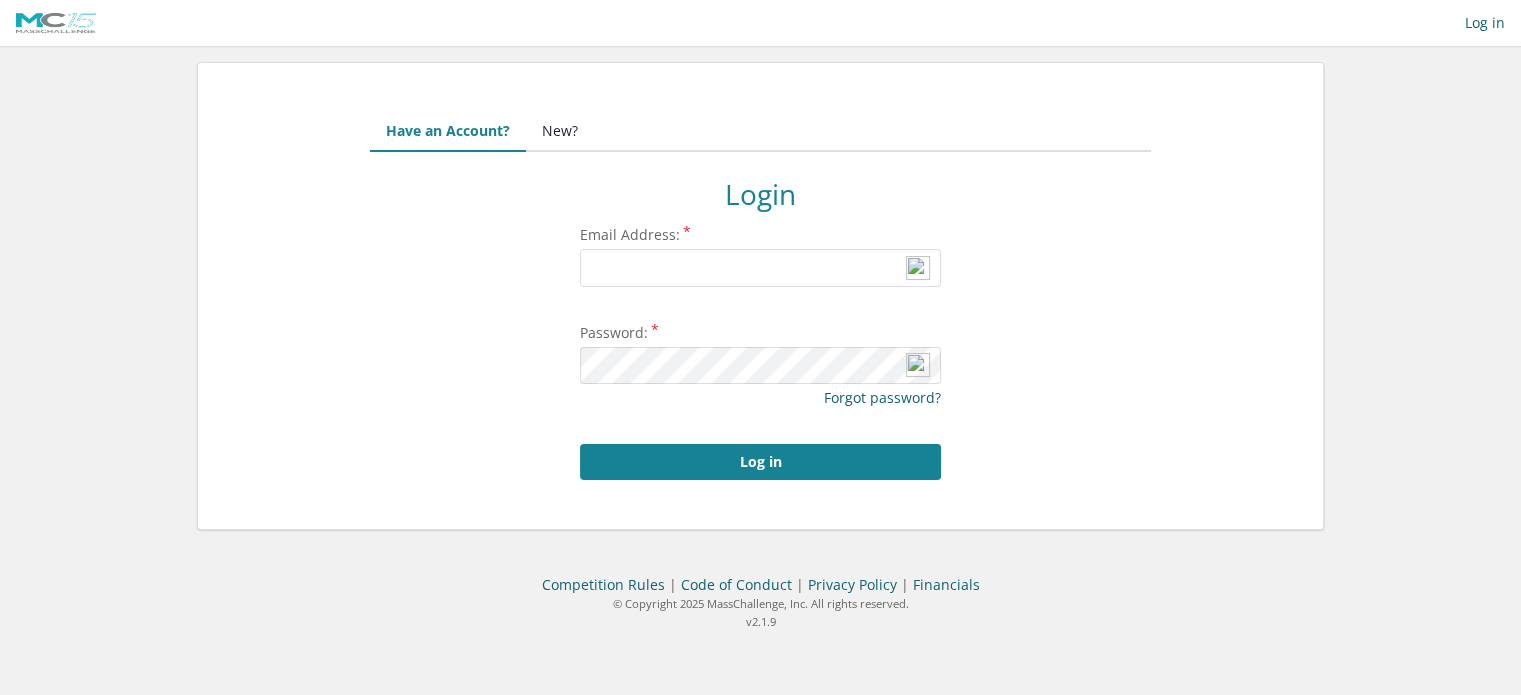 click on "New?" at bounding box center (560, 132) 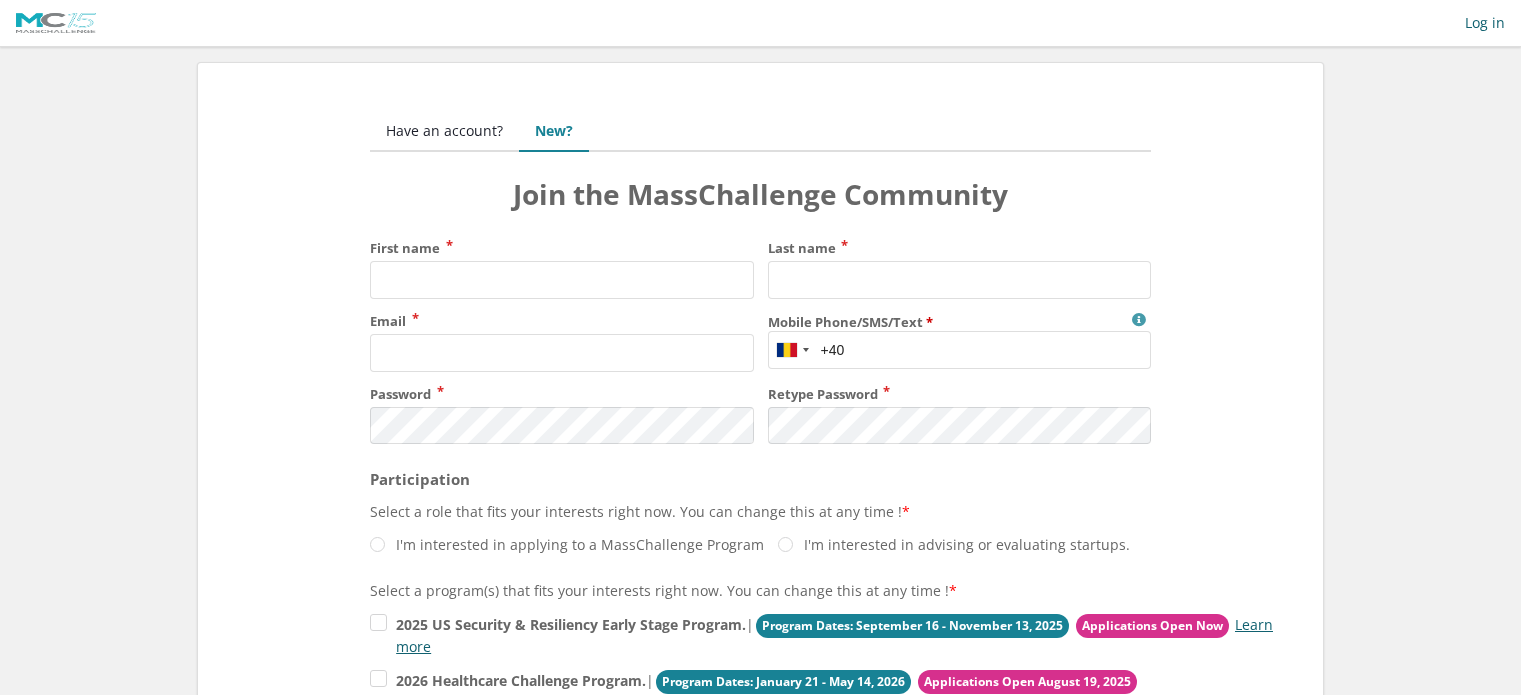 scroll, scrollTop: 0, scrollLeft: 0, axis: both 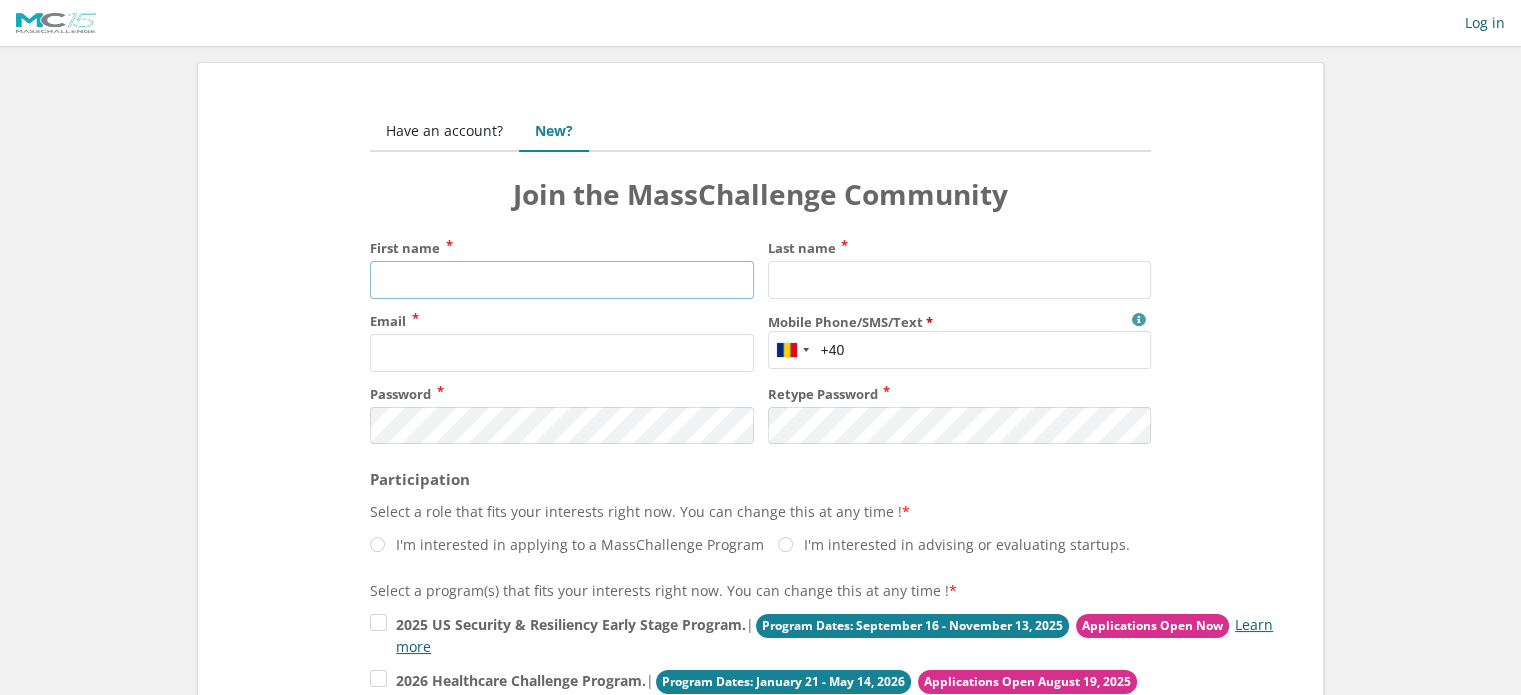 click on "First name" at bounding box center [561, 280] 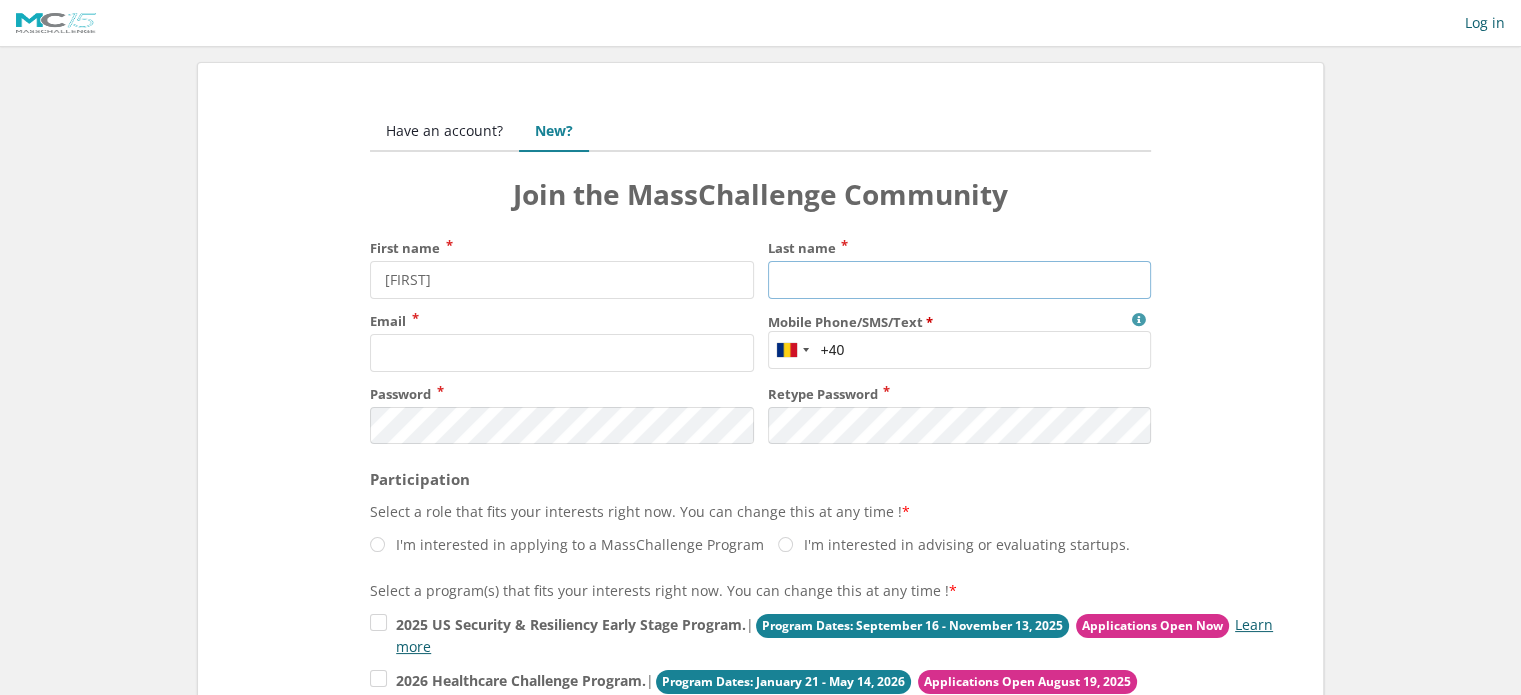 type on "[LAST]" 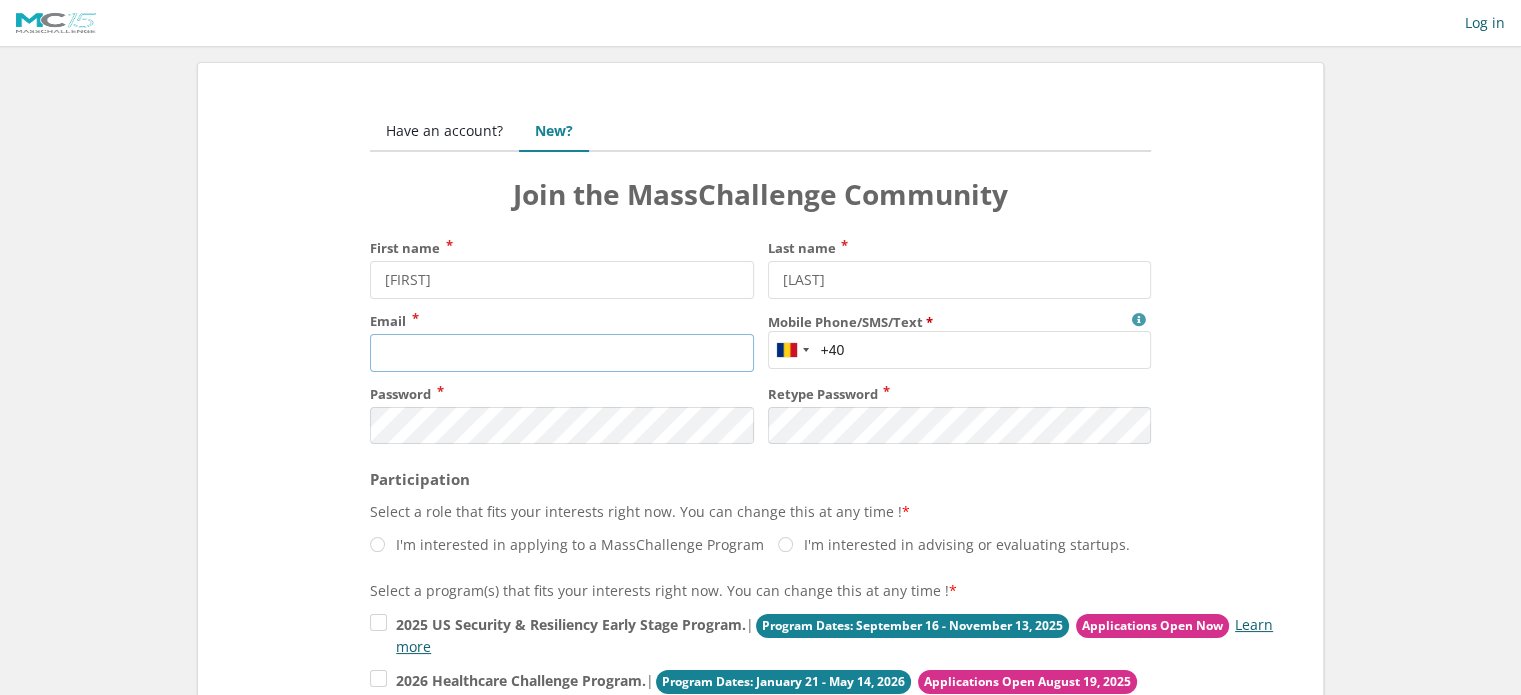 type on "[EMAIL]" 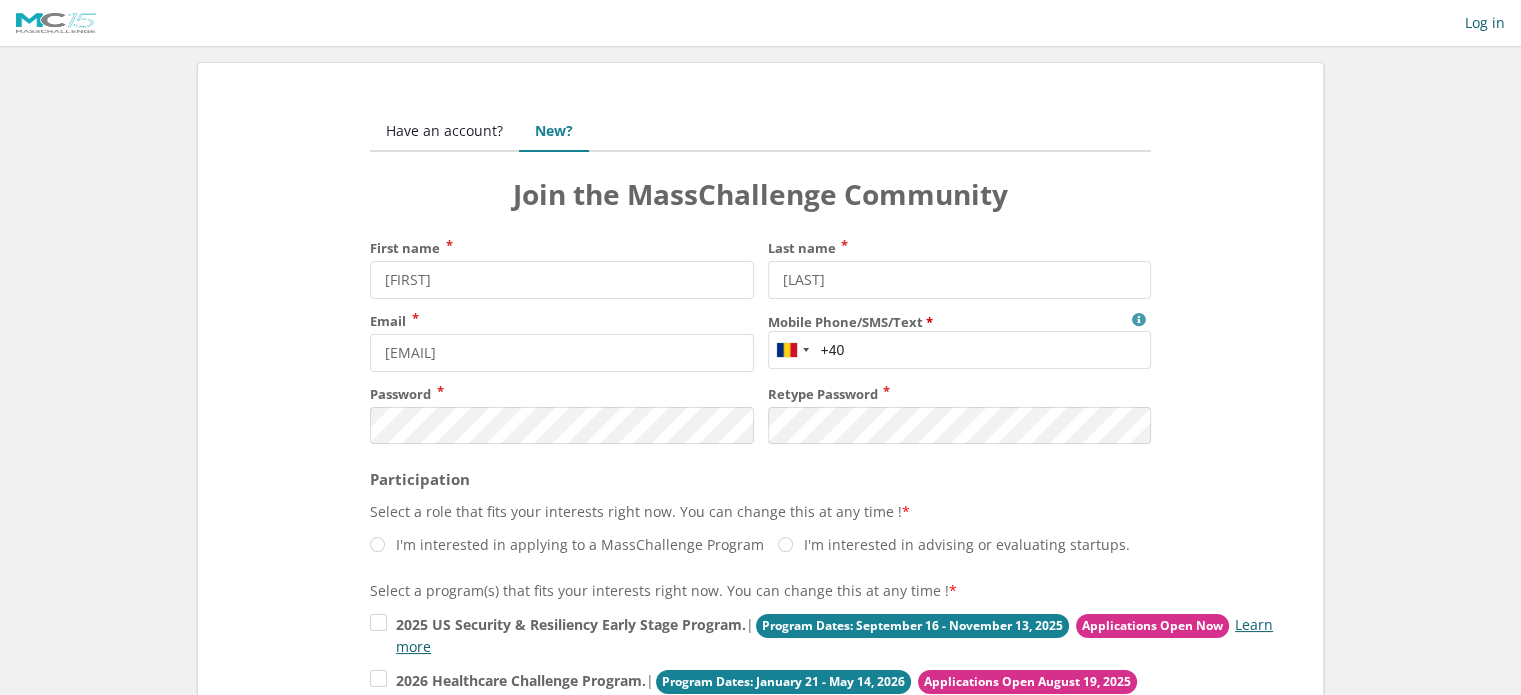 type on "[PHONE]" 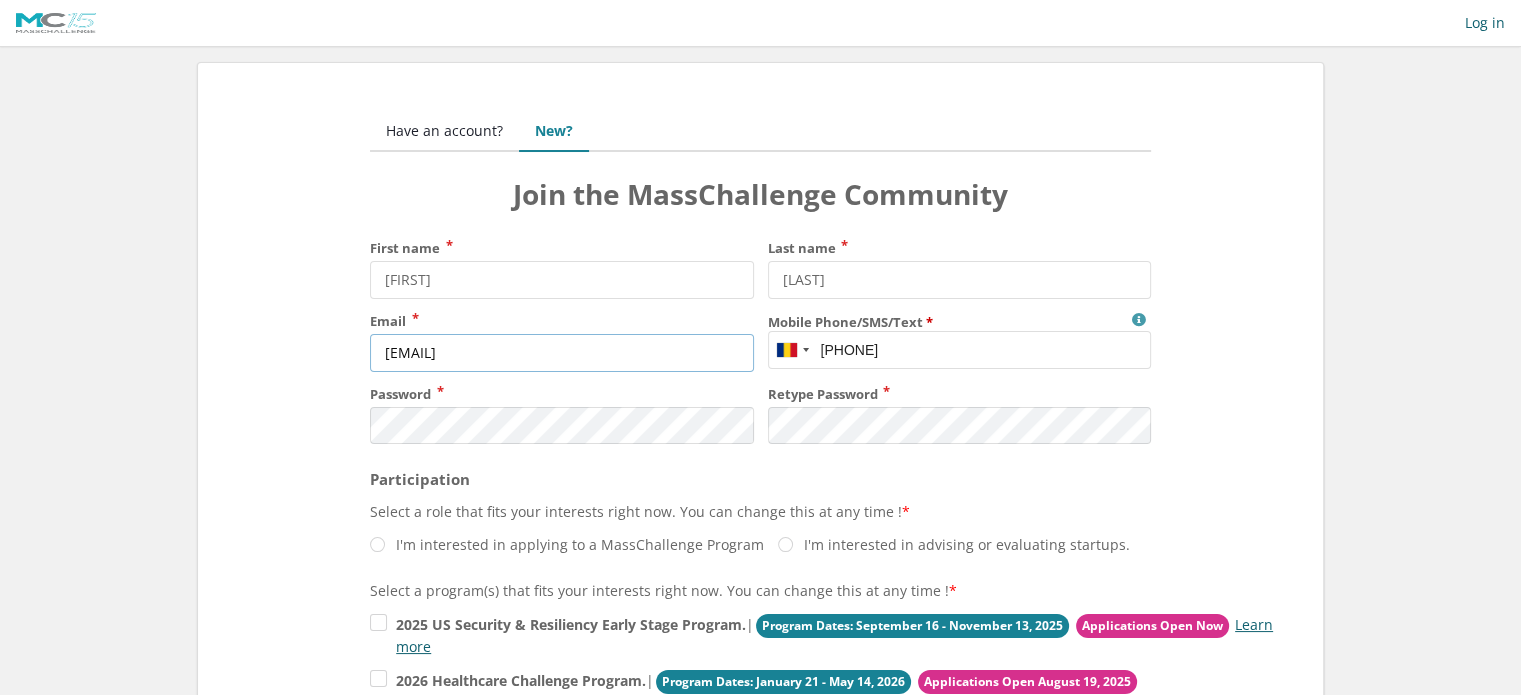 scroll, scrollTop: 0, scrollLeft: 0, axis: both 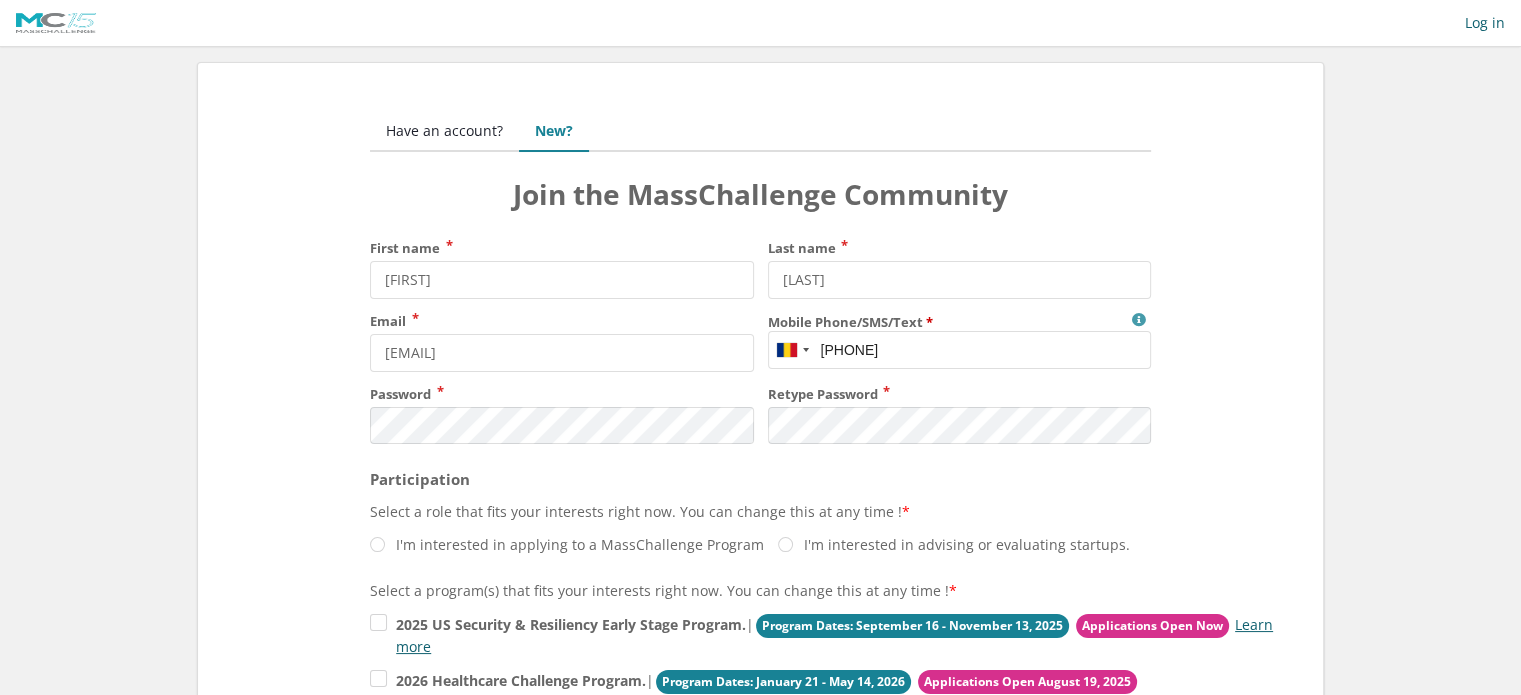 drag, startPoint x: 904, startPoint y: 343, endPoint x: 836, endPoint y: 340, distance: 68.06615 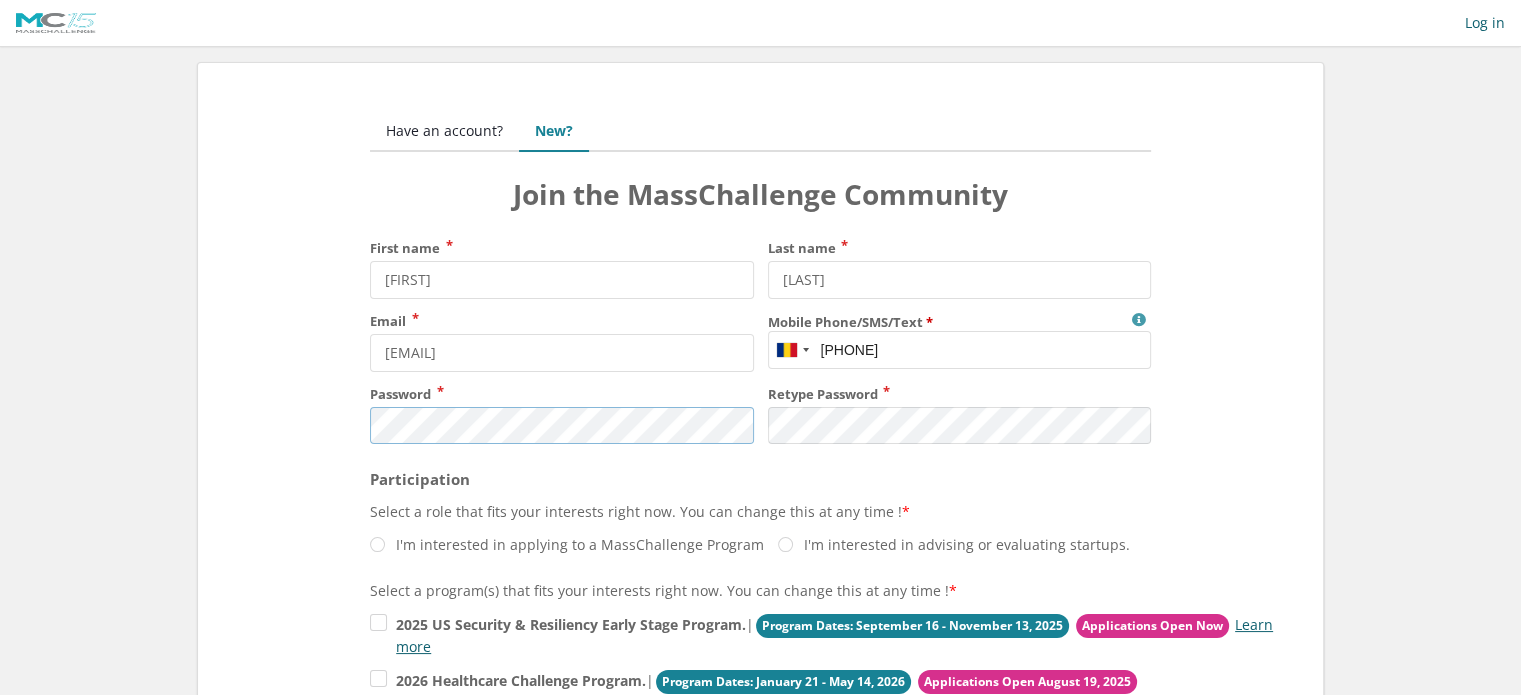 click on "First name
Ana-Maria
Last name
Enache
Email
shydanyka@gmail.com
Mobile Phone/SMS/Text
MassChallenge will use this only for Program-related
communication and will not share it with any outside
organization. Our Privacy Notice is
available on
https://masschallenge.org/privacy-notice
+1 +44 +93" at bounding box center (760, 404) 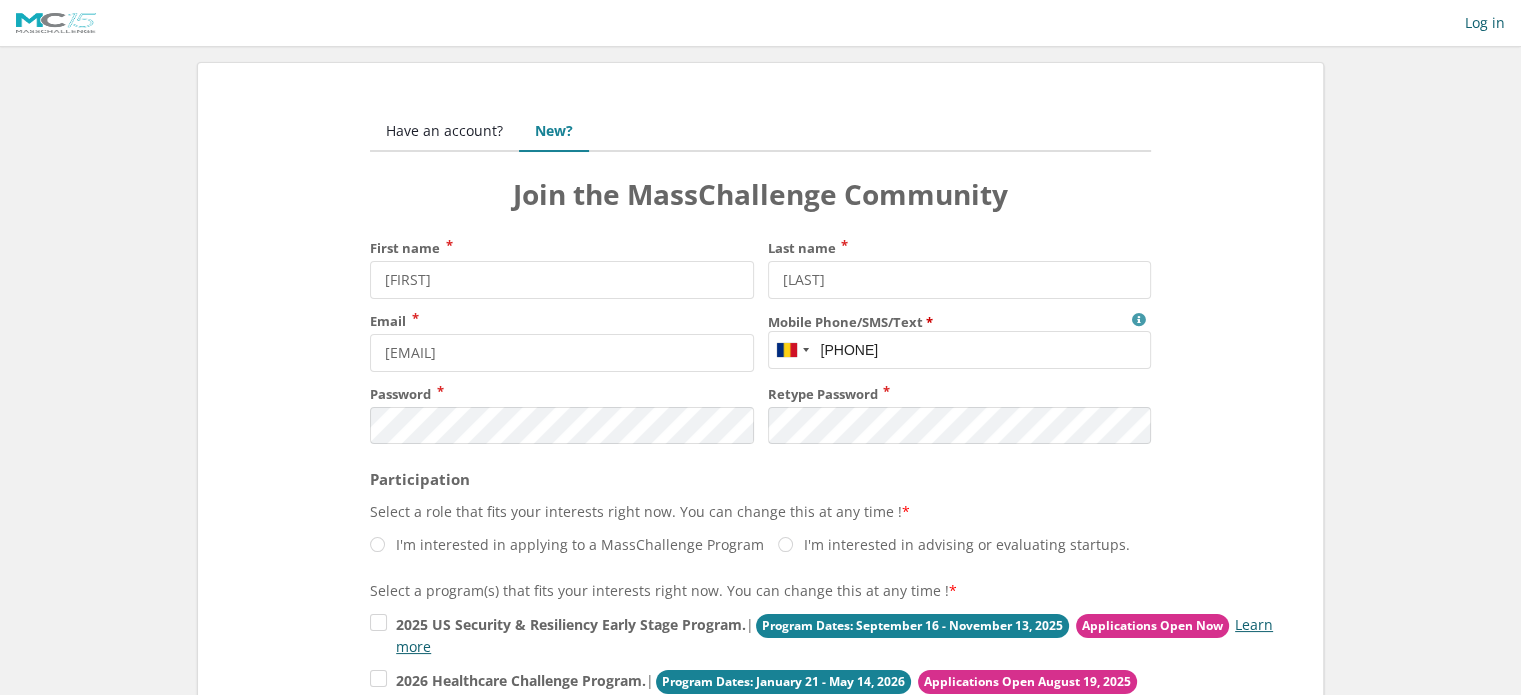 click on "First name
Ana-Maria
Last name
Enache
Email
shydanyka@gmail.com
Mobile Phone/SMS/Text
MassChallenge will use this only for Program-related
communication and will not share it with any outside
organization. Our Privacy Notice is
available on
https://masschallenge.org/privacy-notice
+1 +44 +93" at bounding box center [760, 404] 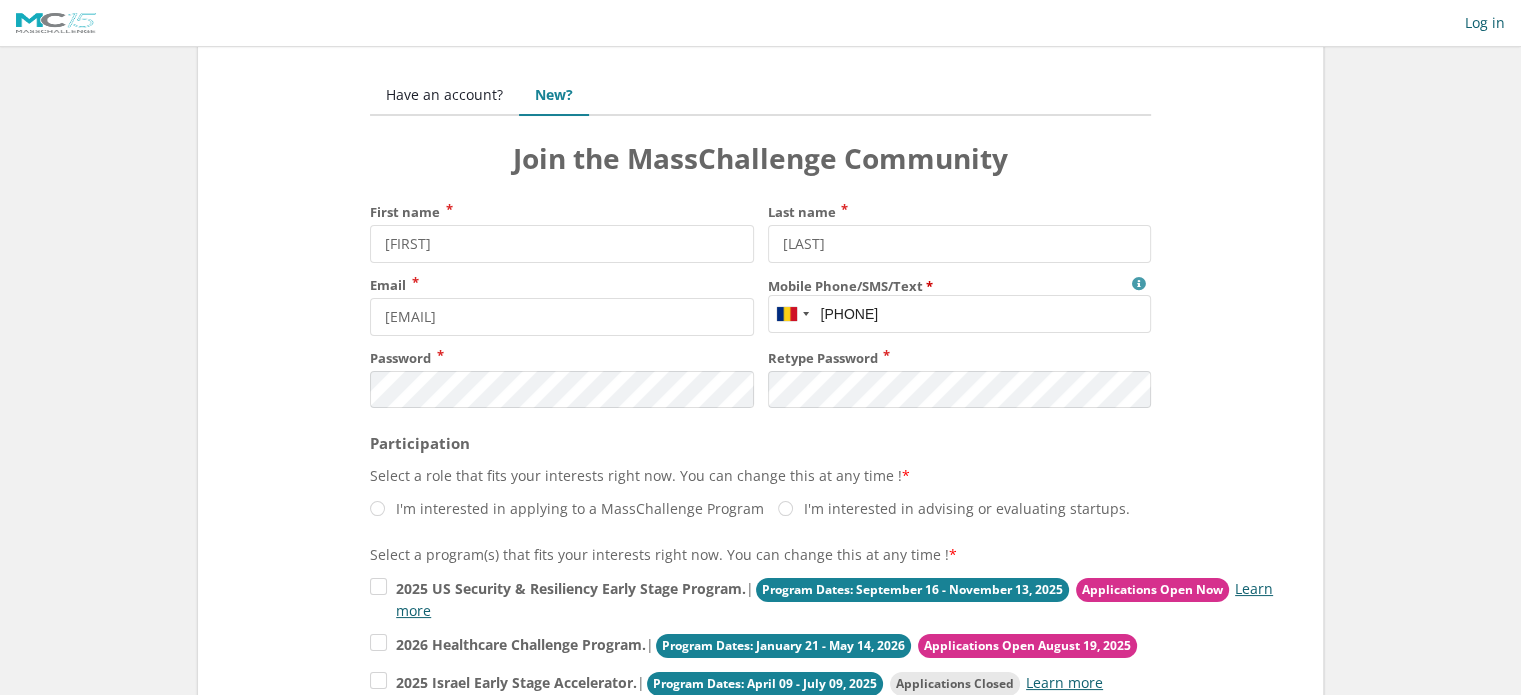 click on "First name
Ana-Maria
Last name
Enache
Email
shydanyka@gmail.com
Mobile Phone/SMS/Text
MassChallenge will use this only for Program-related
communication and will not share it with any outside
organization. Our Privacy Notice is
available on
https://masschallenge.org/privacy-notice
+1 +44 +93" at bounding box center (760, 368) 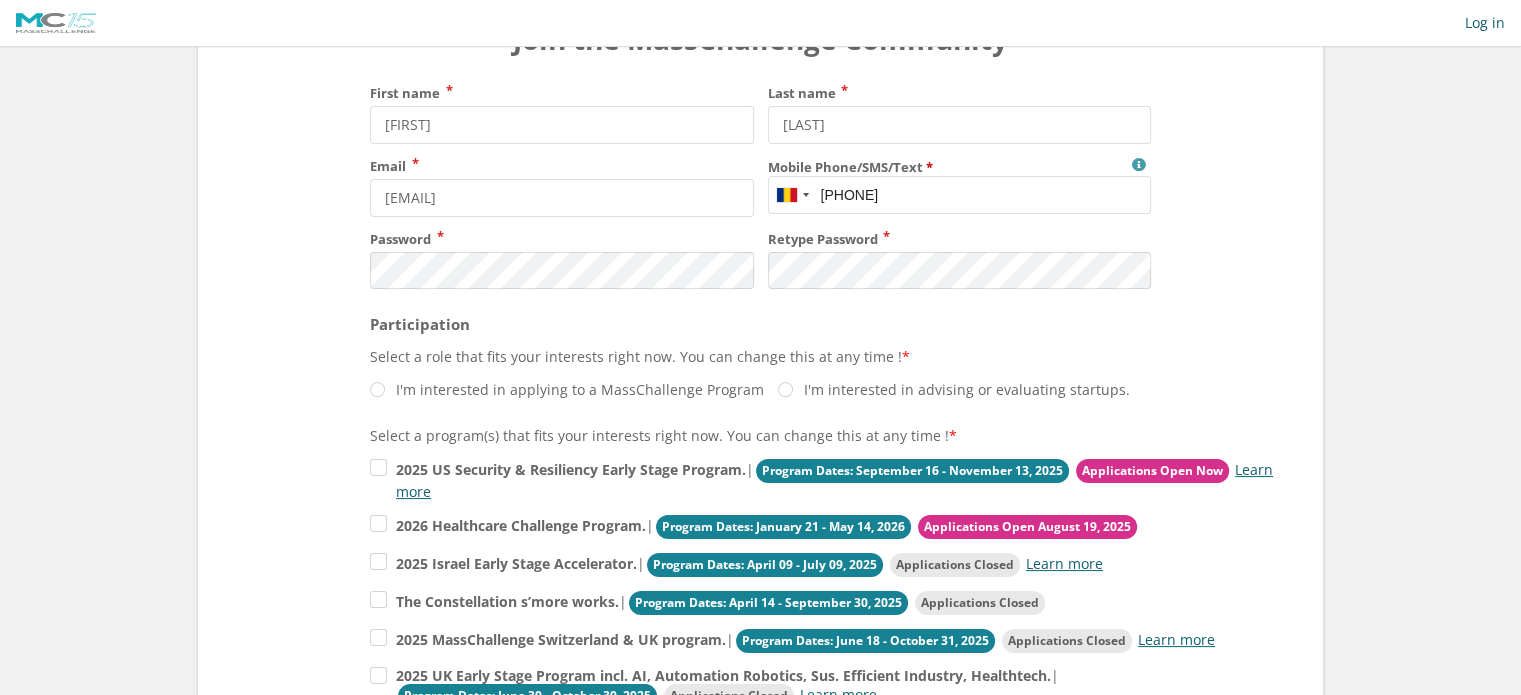 scroll, scrollTop: 200, scrollLeft: 0, axis: vertical 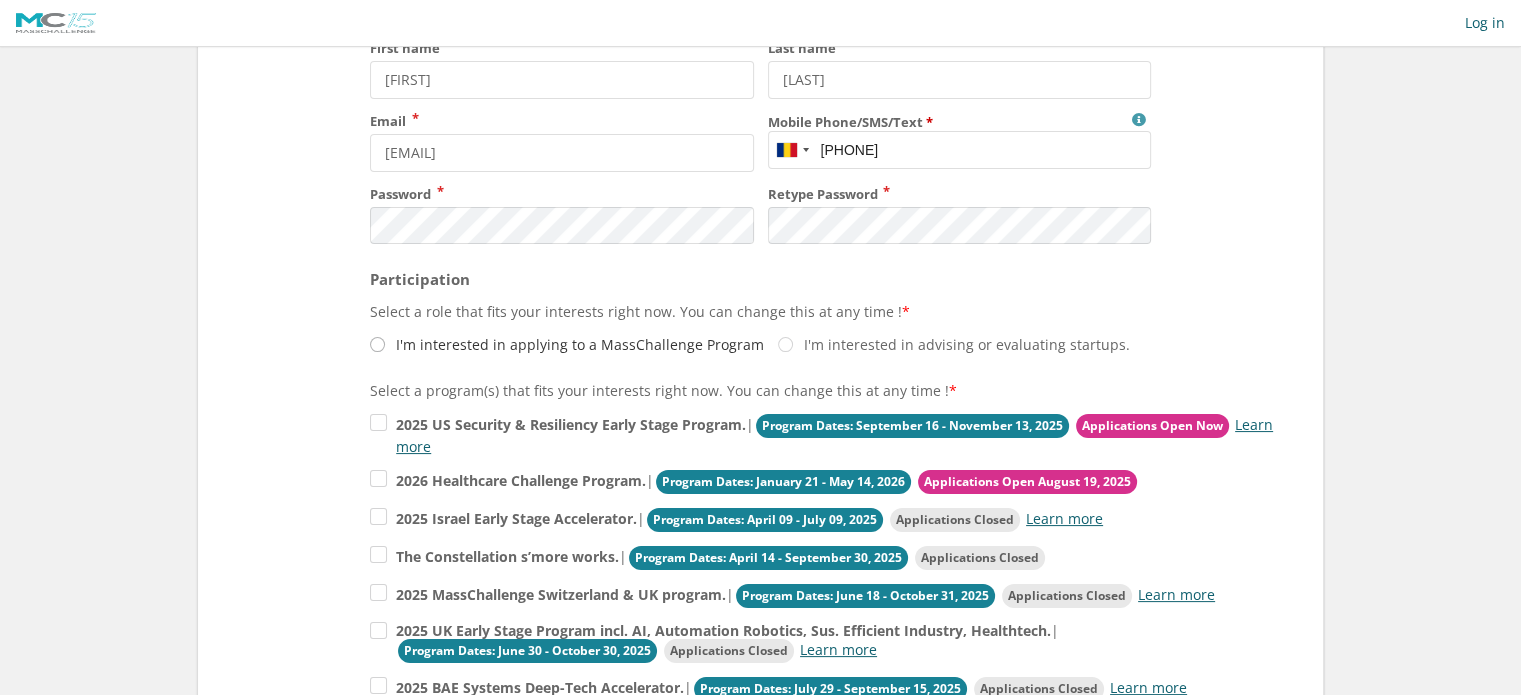 click on "I'm interested in applying to a MassChallenge
Program" at bounding box center (567, 344) 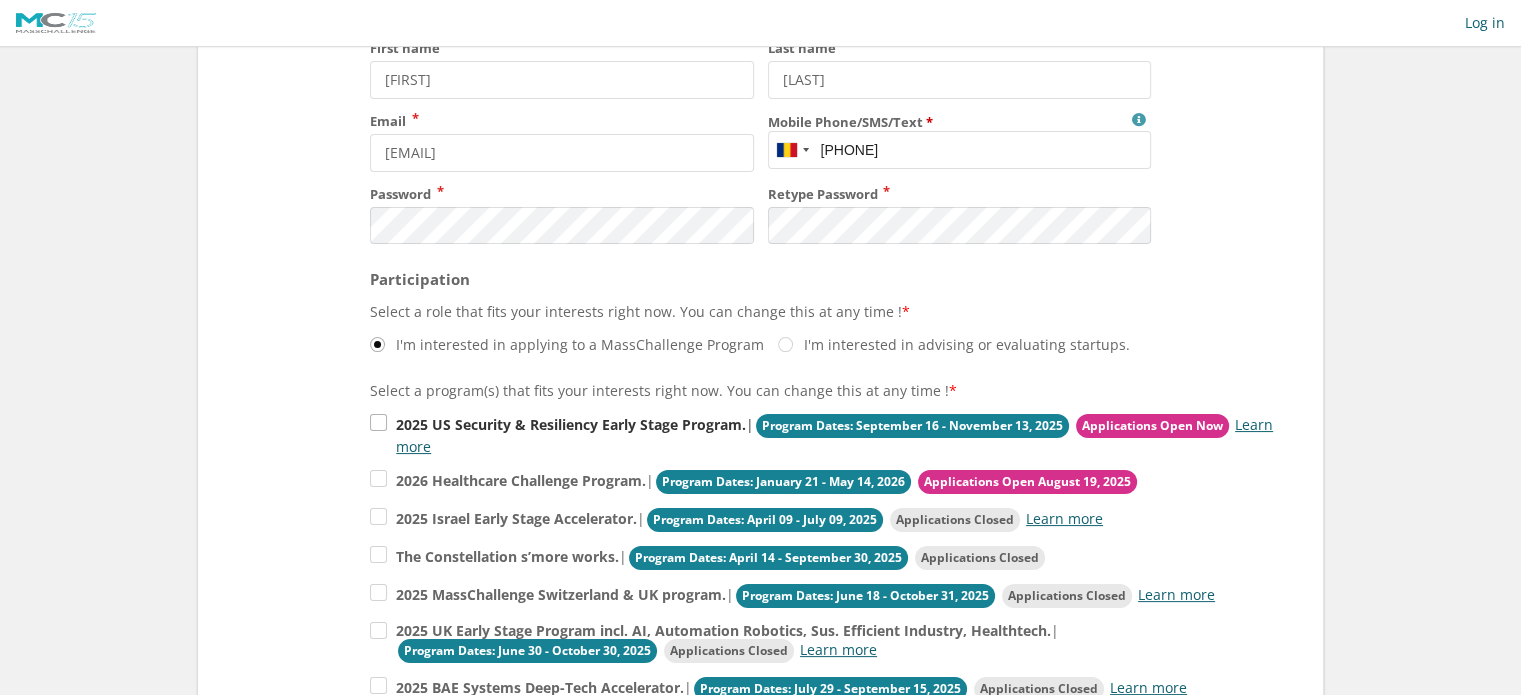 click on "2025 US Security & Resiliency Early Stage Program.   |
Program Dates:
September 16 - November 13, 2025
Applications Open Now
Learn more" at bounding box center [825, 434] 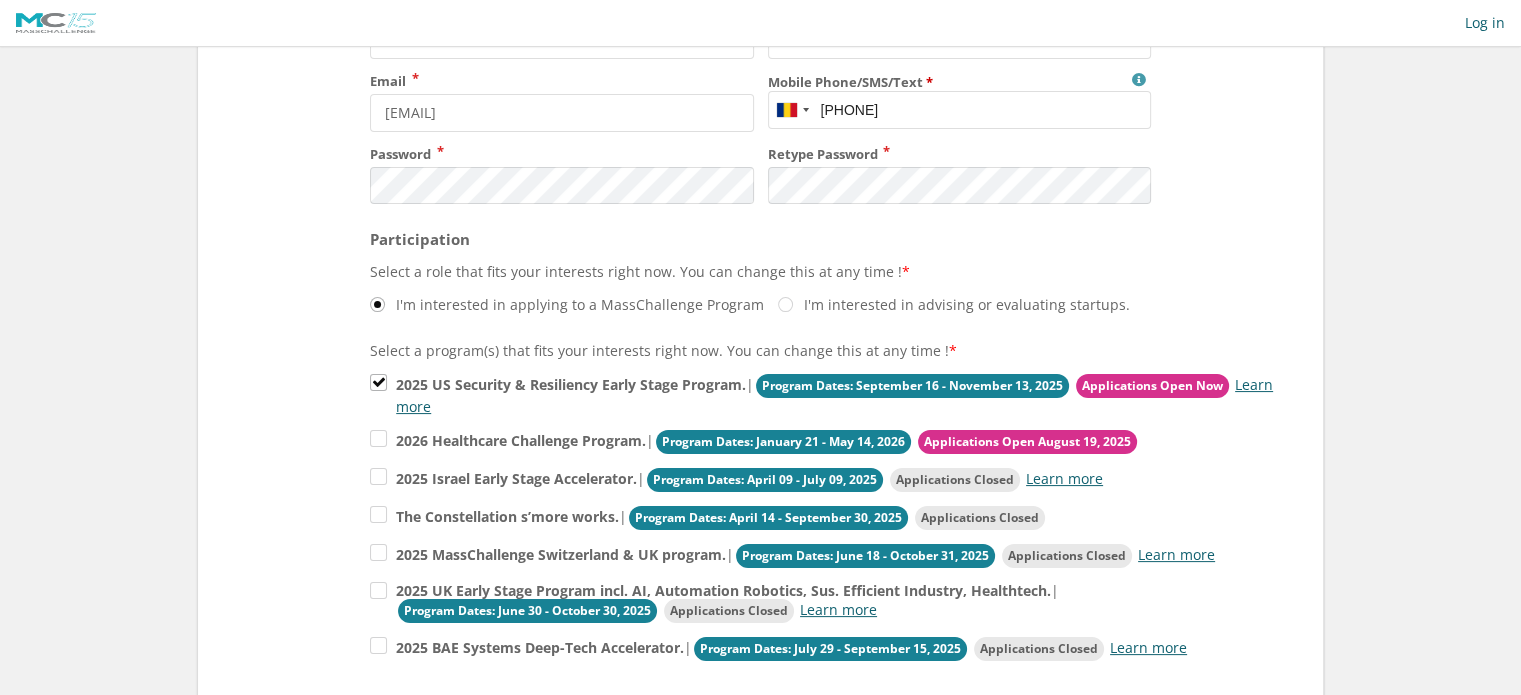 click on "Select a program(s) that fits your interests right now.
You can change this at any time !
*
2025 US Security & Resiliency Early Stage Program.   |
Program Dates:
September 16 - November 13, 2025
Applications Open Now
Learn more
. ,  ,  ." at bounding box center (760, 547) 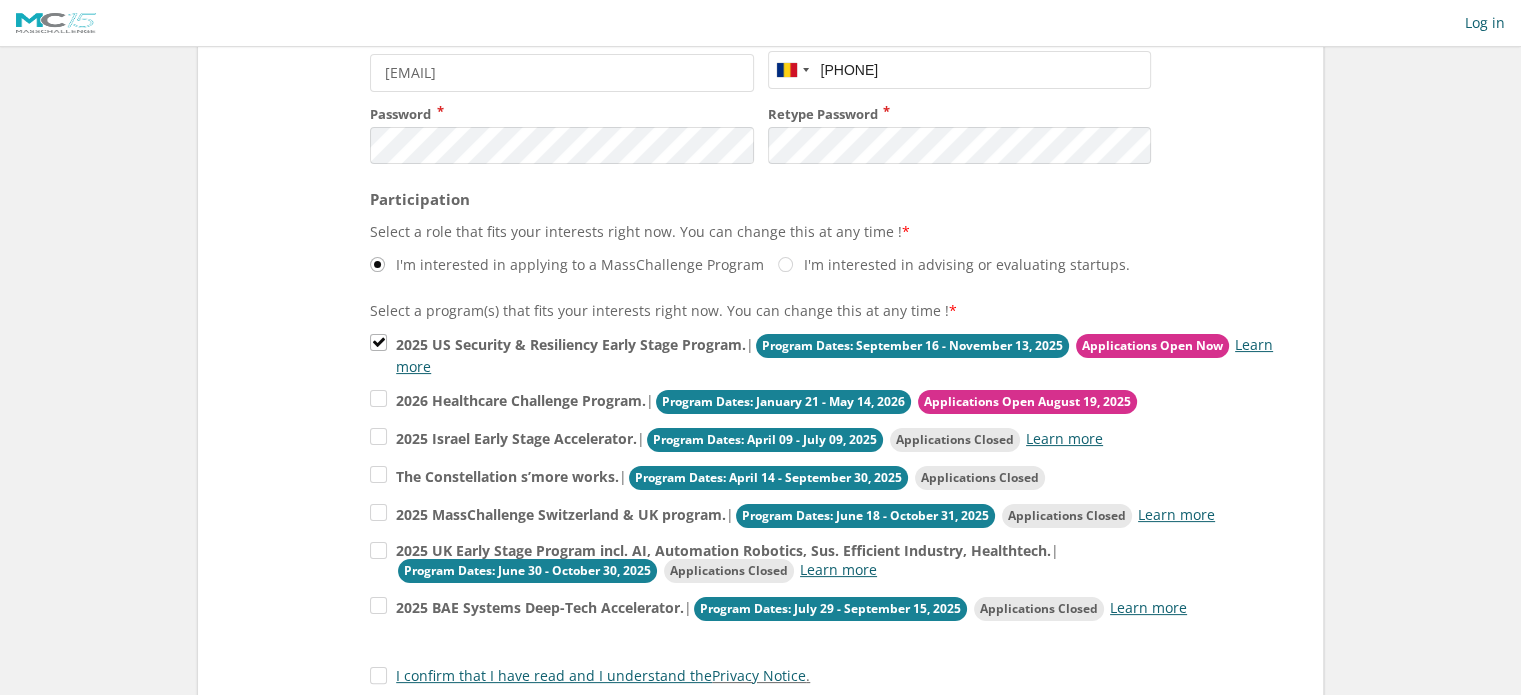 scroll, scrollTop: 320, scrollLeft: 0, axis: vertical 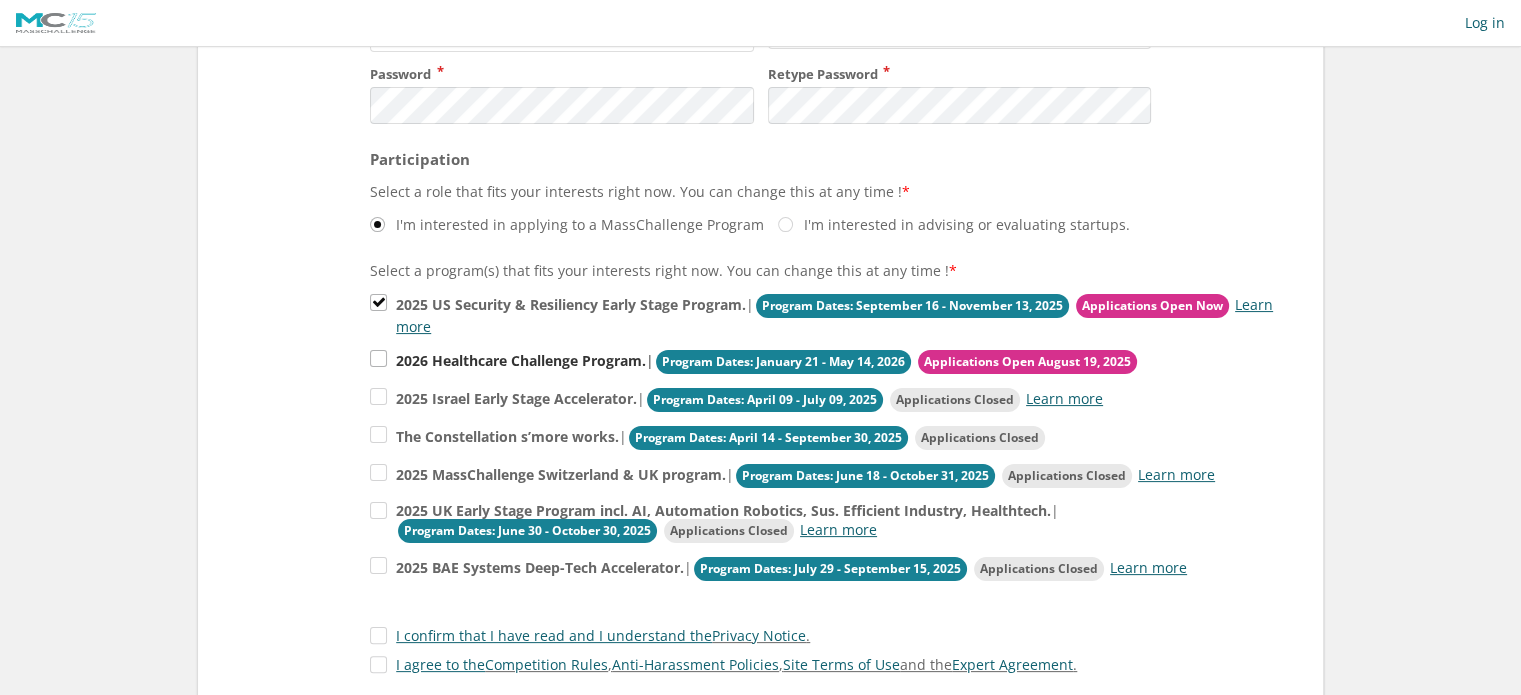 click on "2026 Healthcare Challenge Program.   |
Program Dates:
January 21 - May 14, 2026
Applications Open August 19, 2025" at bounding box center (825, 314) 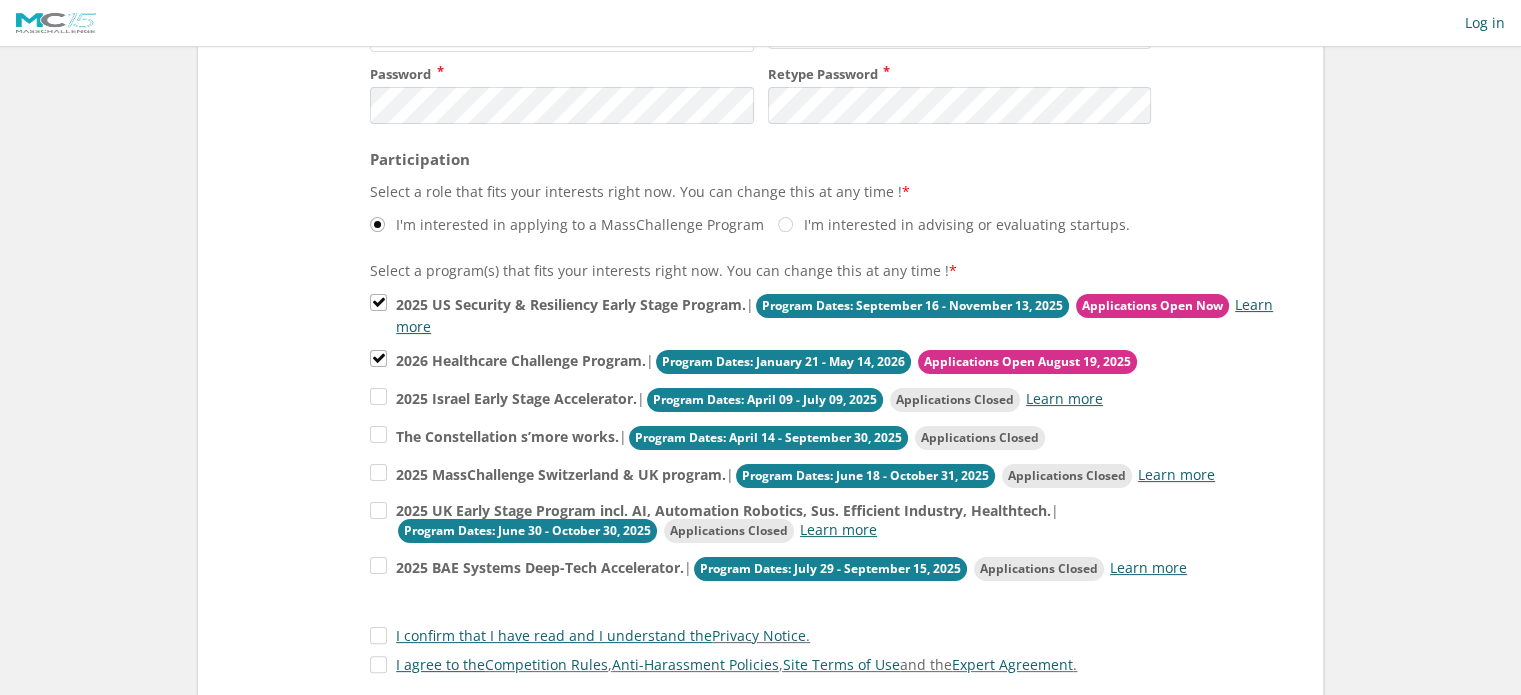 click on "Select a program(s) that fits your interests right now.
You can change this at any time !
*
2025 US Security & Resiliency Early Stage Program.   |
Program Dates:
September 16 - November 13, 2025
Applications Open Now
Learn more
. ,  ,  ." at bounding box center (760, 467) 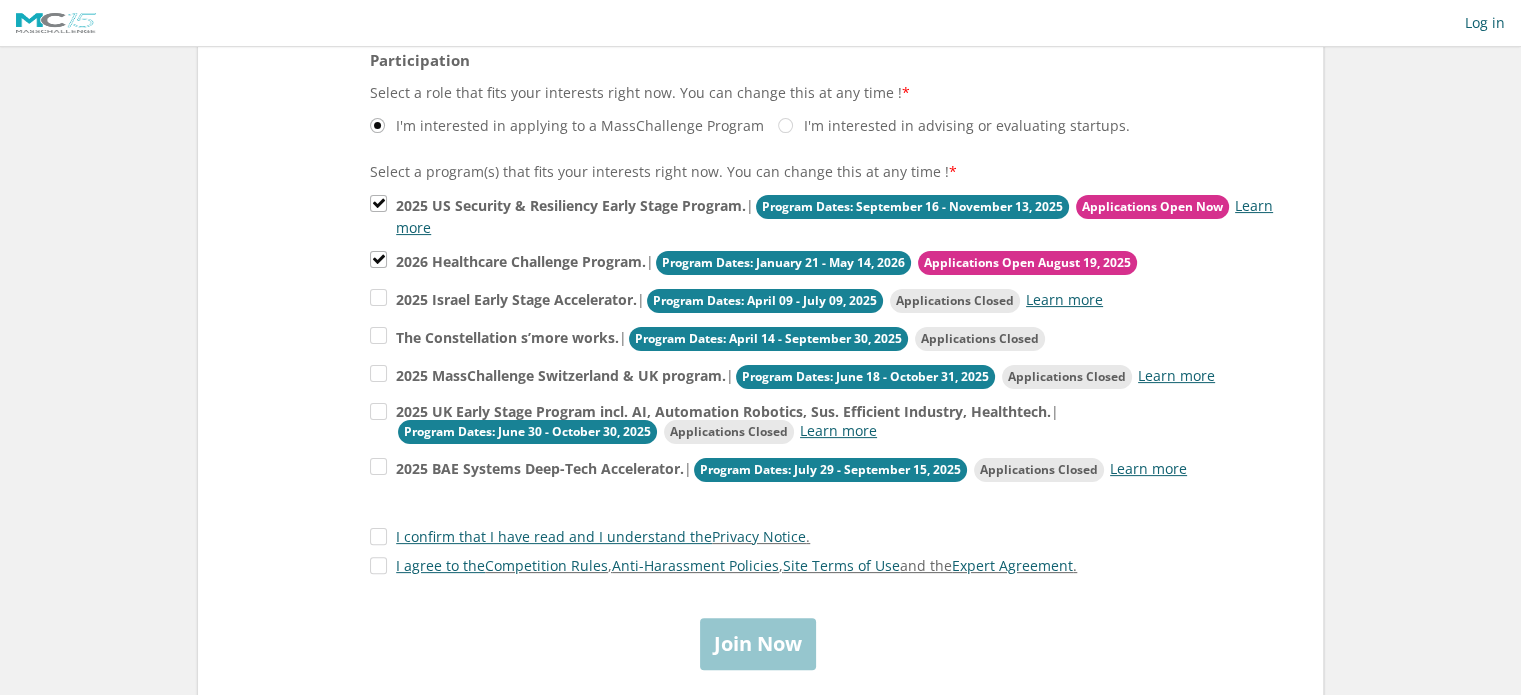 scroll, scrollTop: 555, scrollLeft: 0, axis: vertical 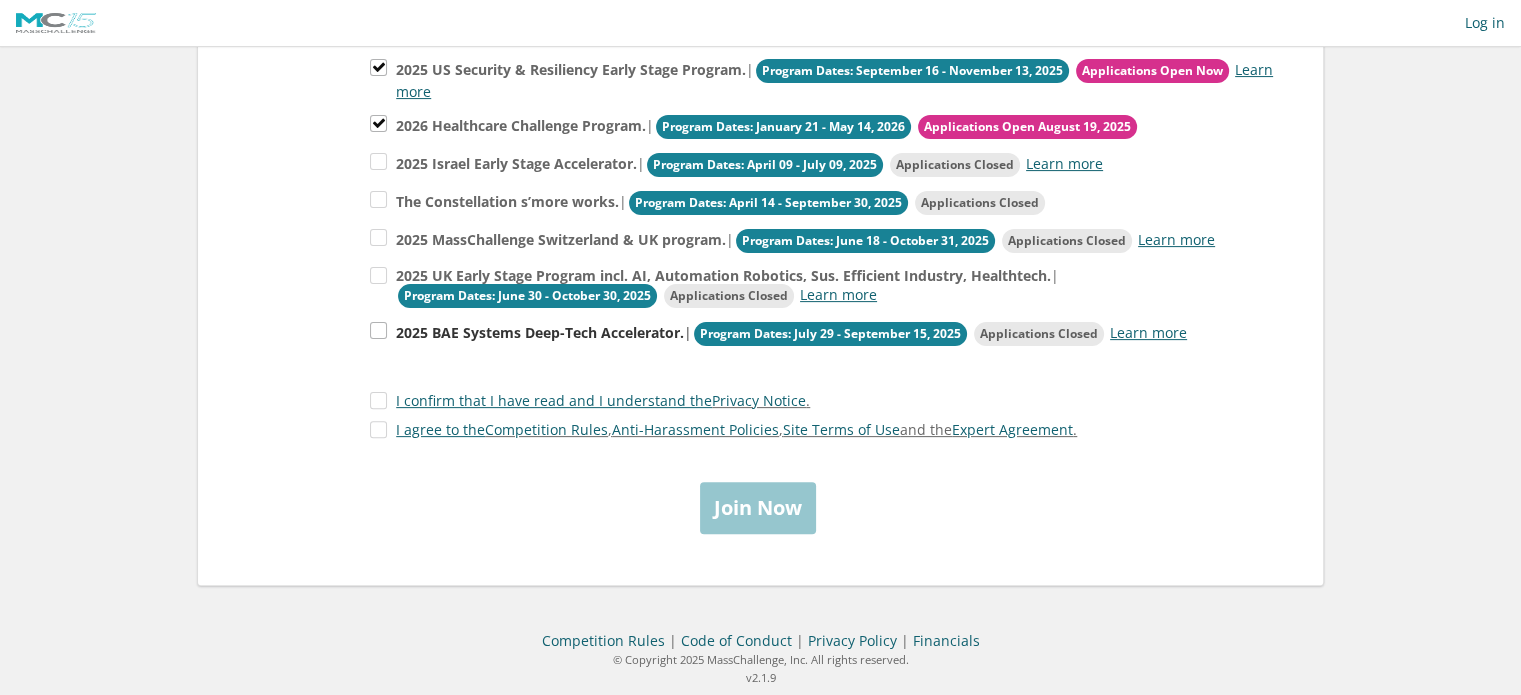 click on "2025 BAE Systems Deep-Tech Accelerator.   |
Program Dates:
July 29 - September 15, 2025
Applications Closed
Learn more" at bounding box center [825, 79] 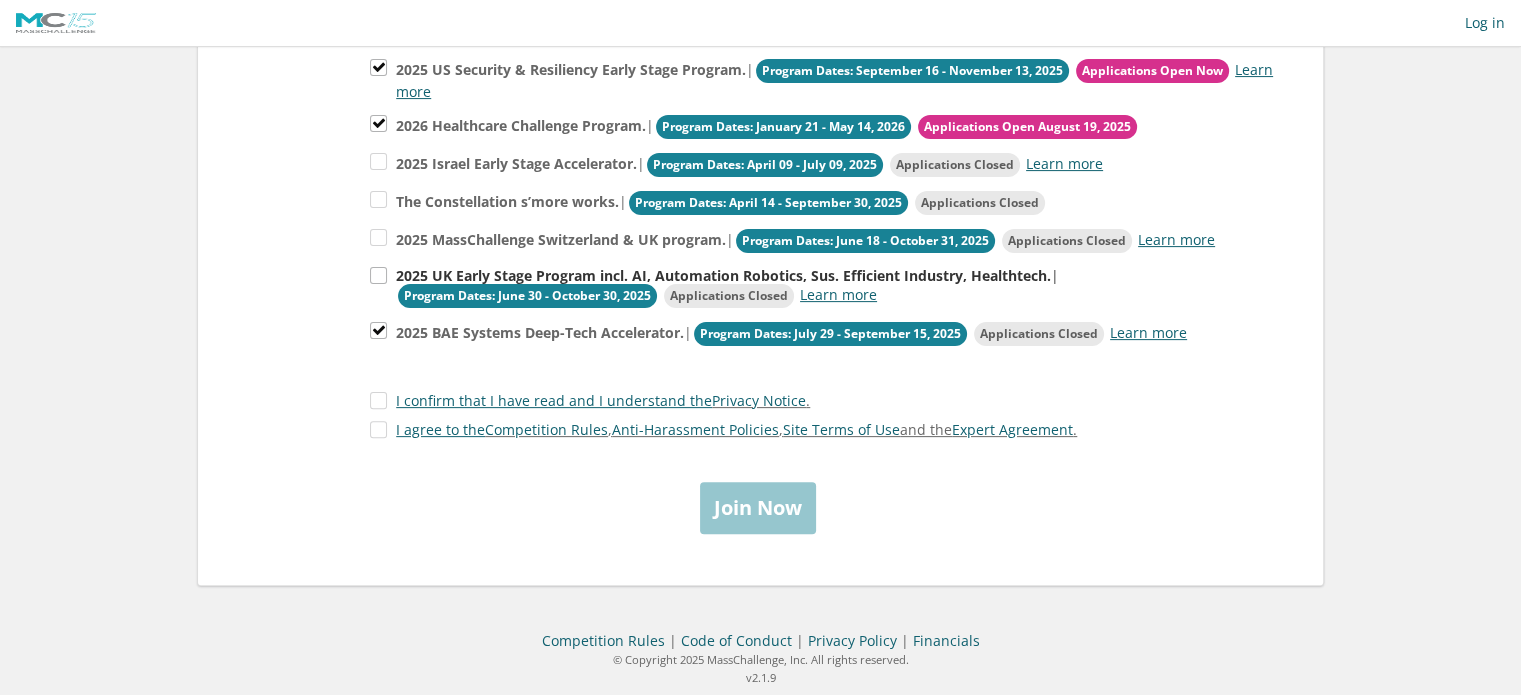 click on "2025 UK Early Stage Program incl. AI, Automation Robotics, Sus. Efficient Industry, Healthtech.   |
Program Dates:
June 30 - October 30, 2025
Applications Closed
Learn more" at bounding box center [825, 79] 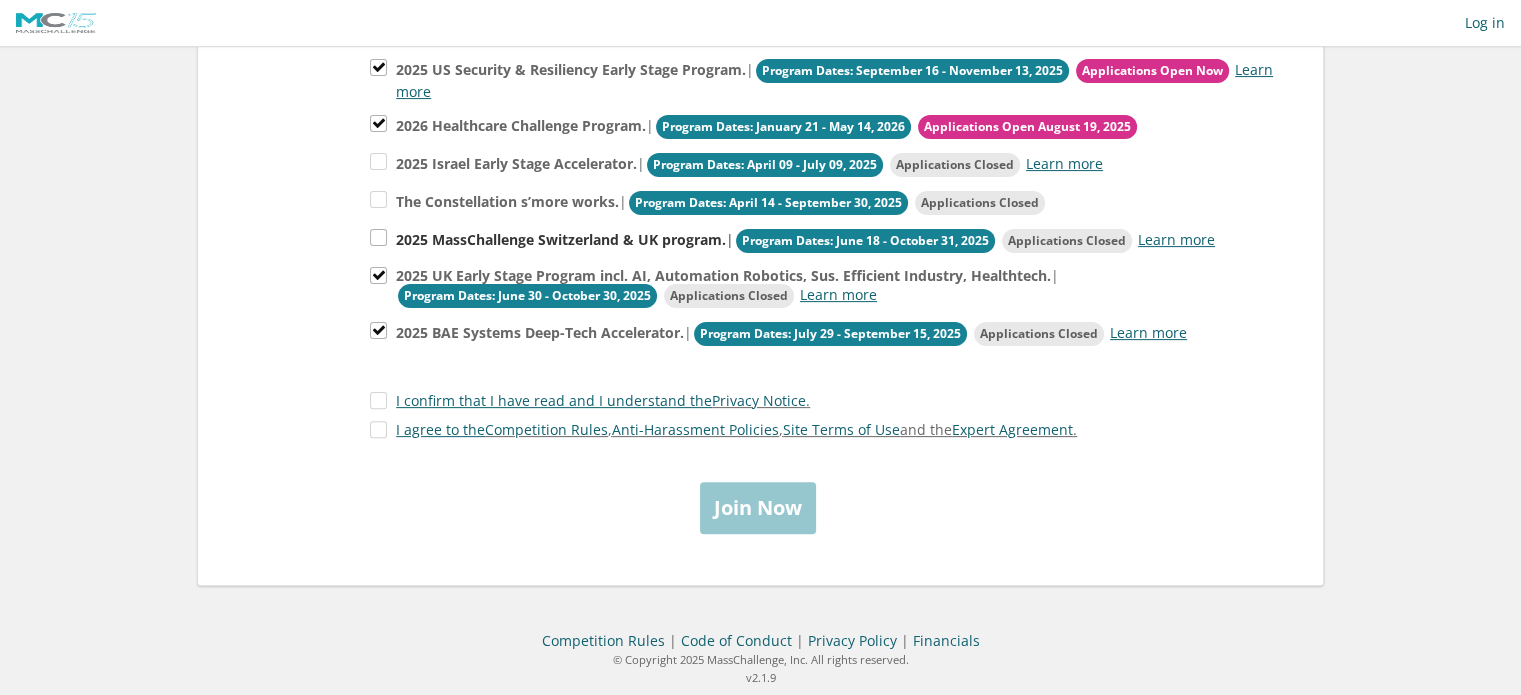 click on "2025 MassChallenge Switzerland & UK program.   |
Program Dates:
June 18 - October 31, 2025
Applications Closed
Learn more" at bounding box center (825, 79) 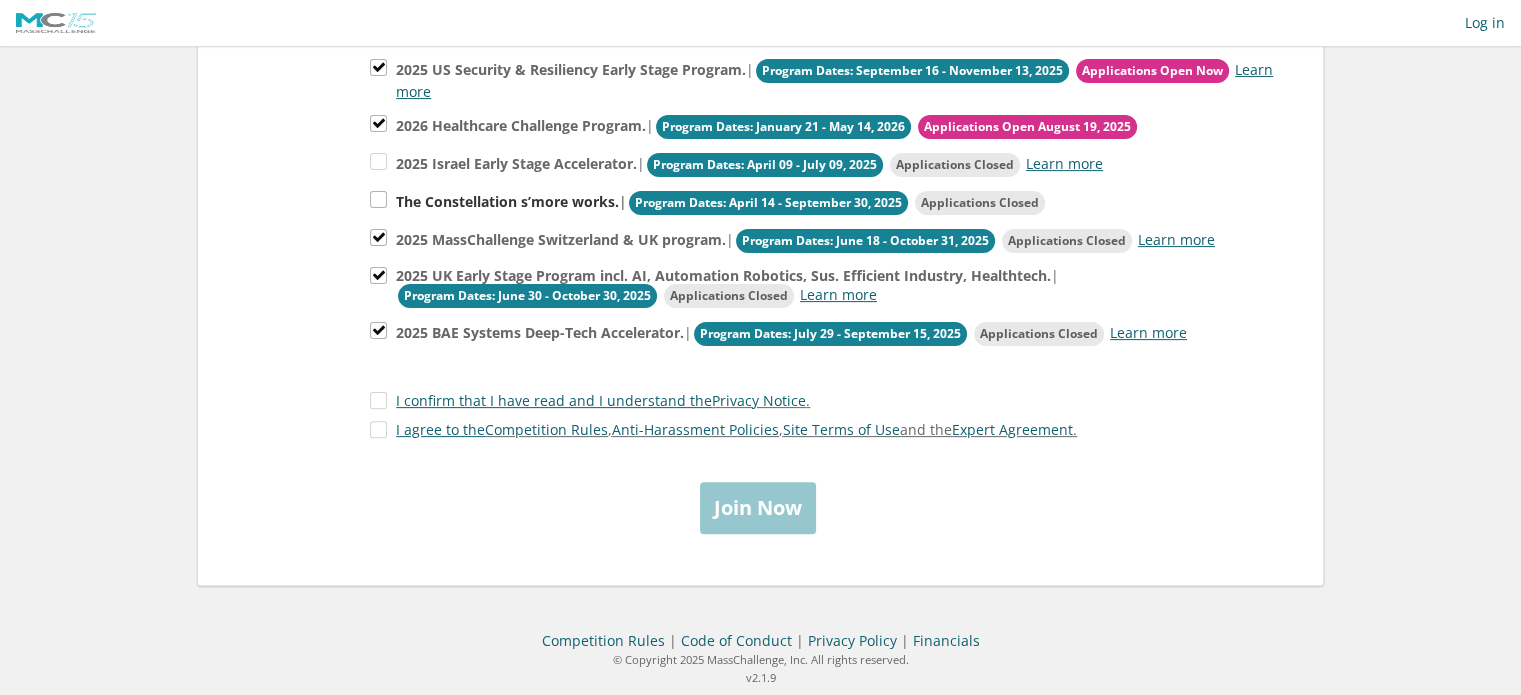 click on "The Constellation s’more works.   |
Program Dates:
April 14 - September 30, 2025
Applications Closed" at bounding box center [825, 79] 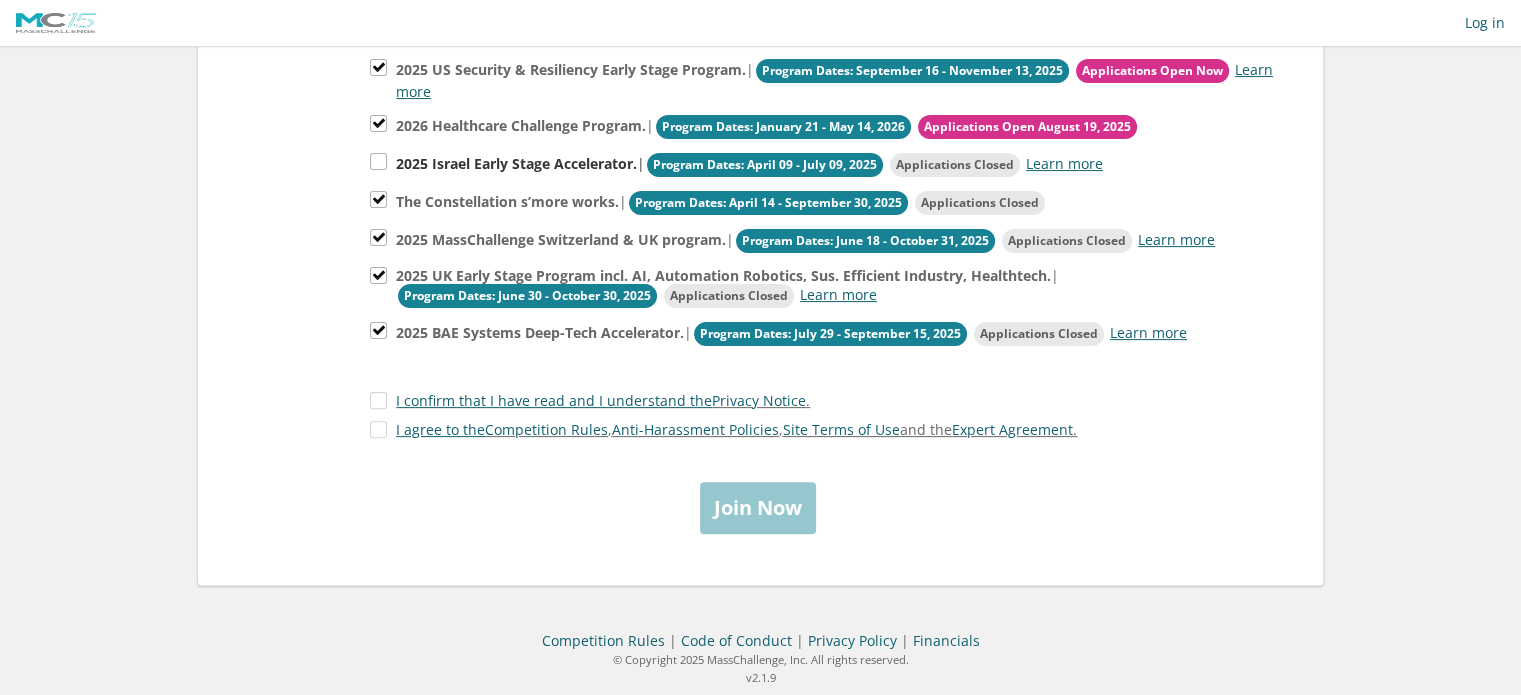 click on "2025 Israel Early Stage Accelerator.   |
Program Dates:
April 09 - July 09, 2025
Applications Closed
Learn more" at bounding box center [825, 79] 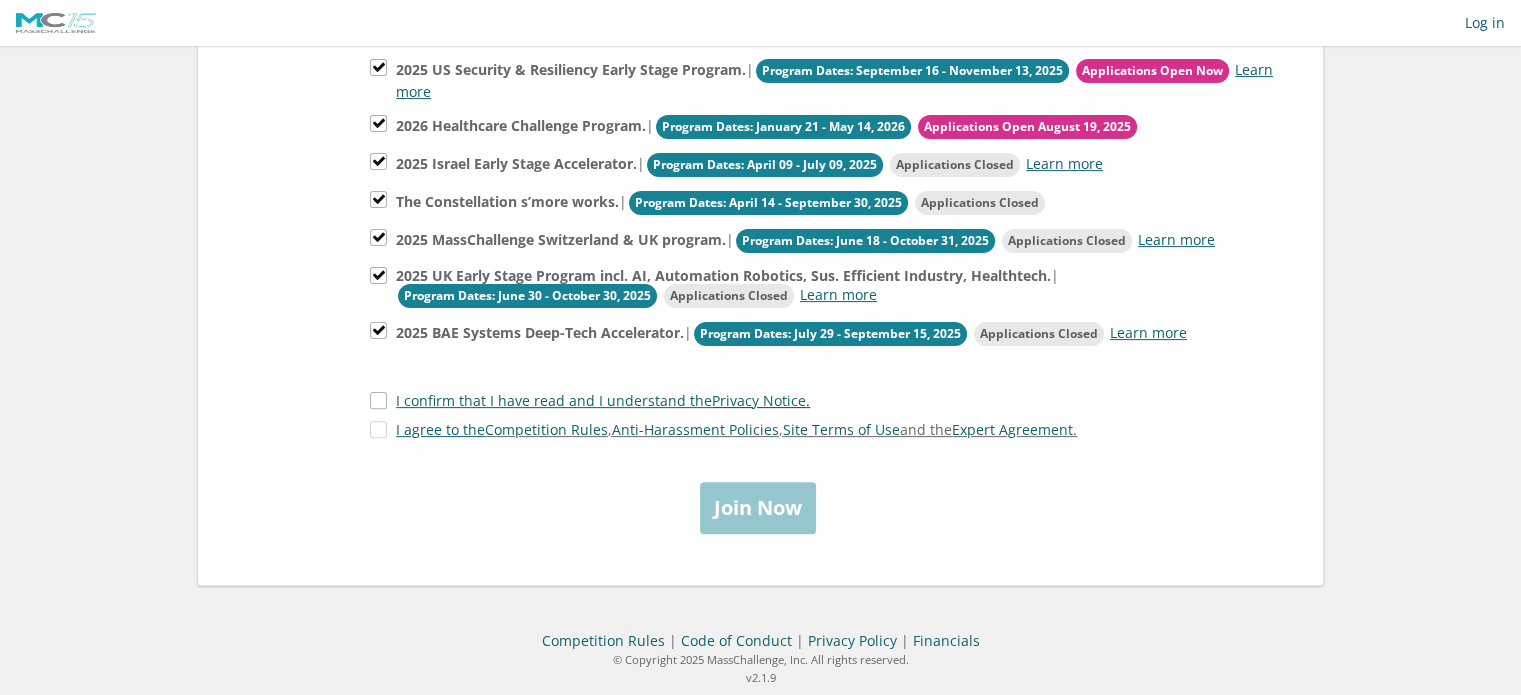 click on "I confirm that I have read and I understand the  Privacy Notice ." at bounding box center (590, 400) 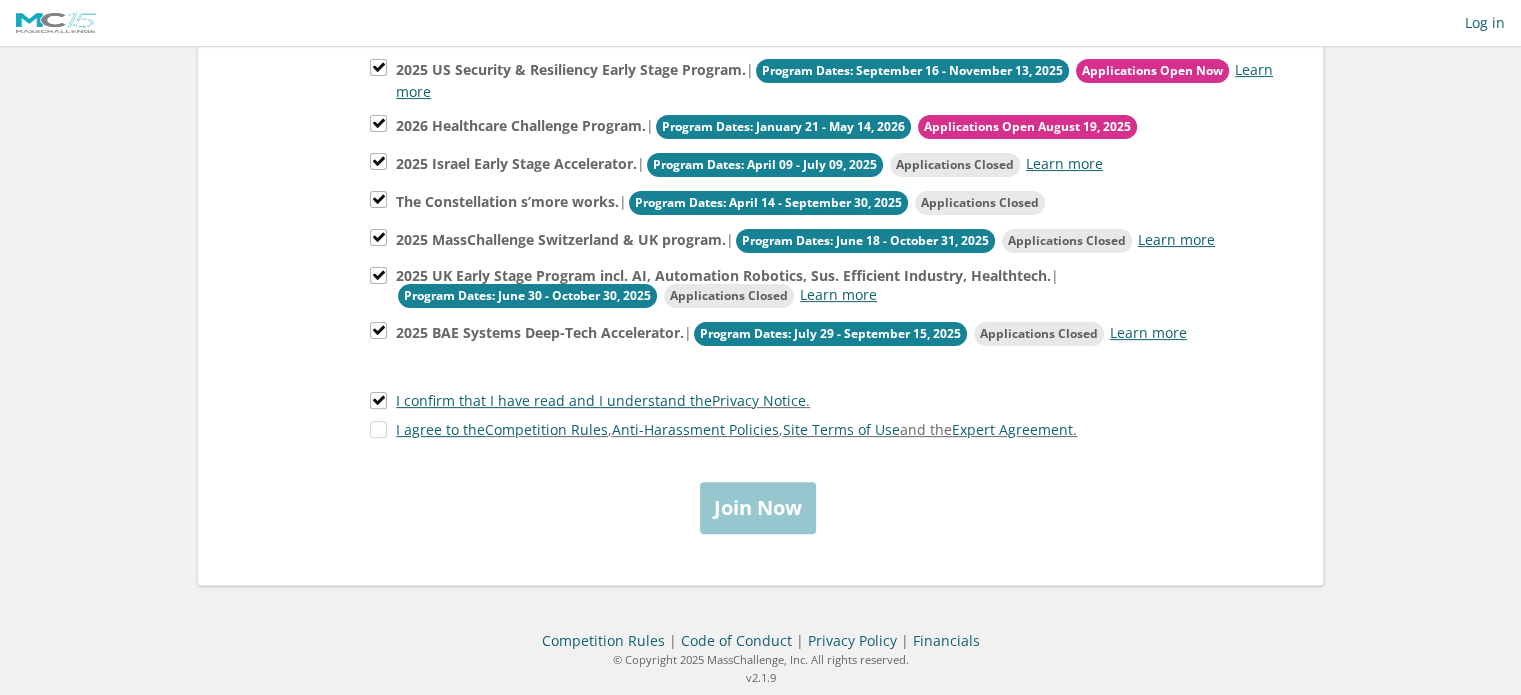 click at bounding box center [760, 452] 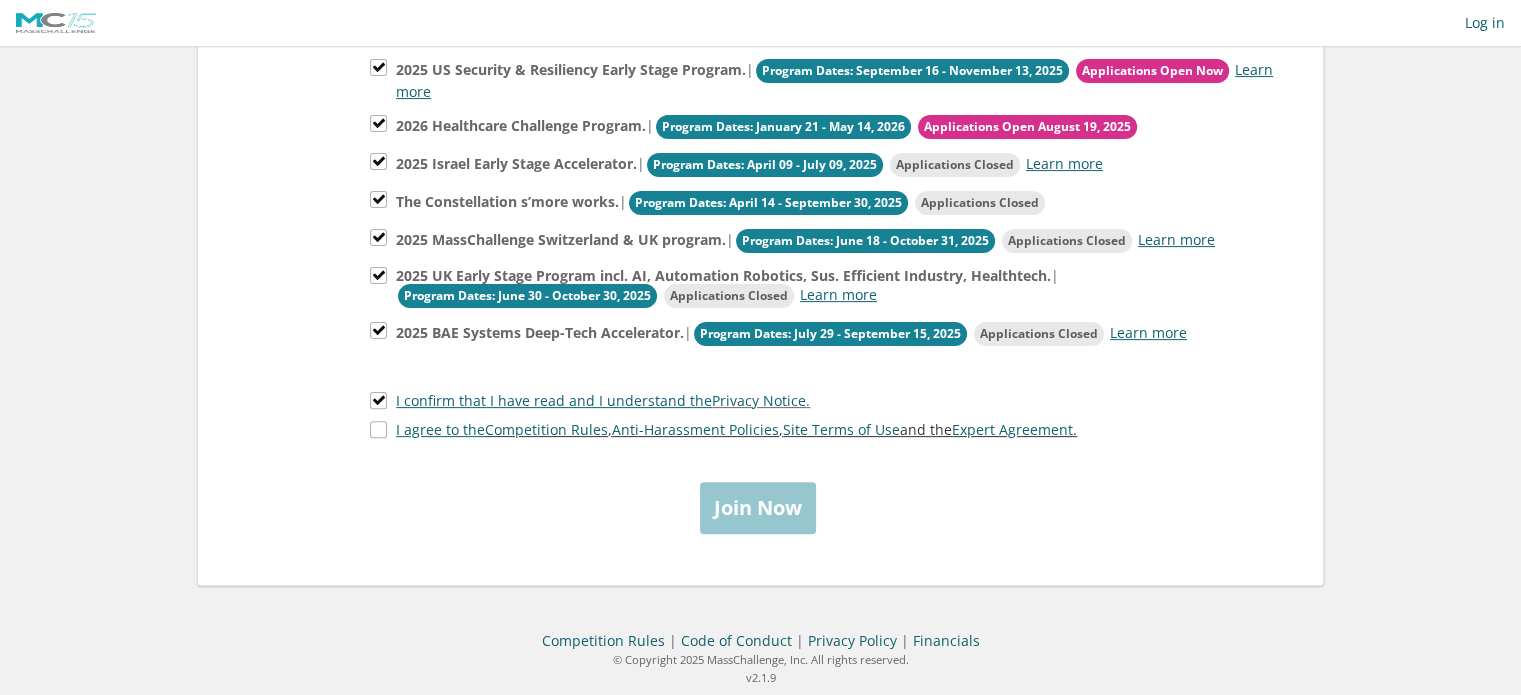 click on "I agree to the  Competition Rules ,  Anti-Harassment Policies ,  Site Terms of Use  and the  Expert Agreement ." at bounding box center [723, 429] 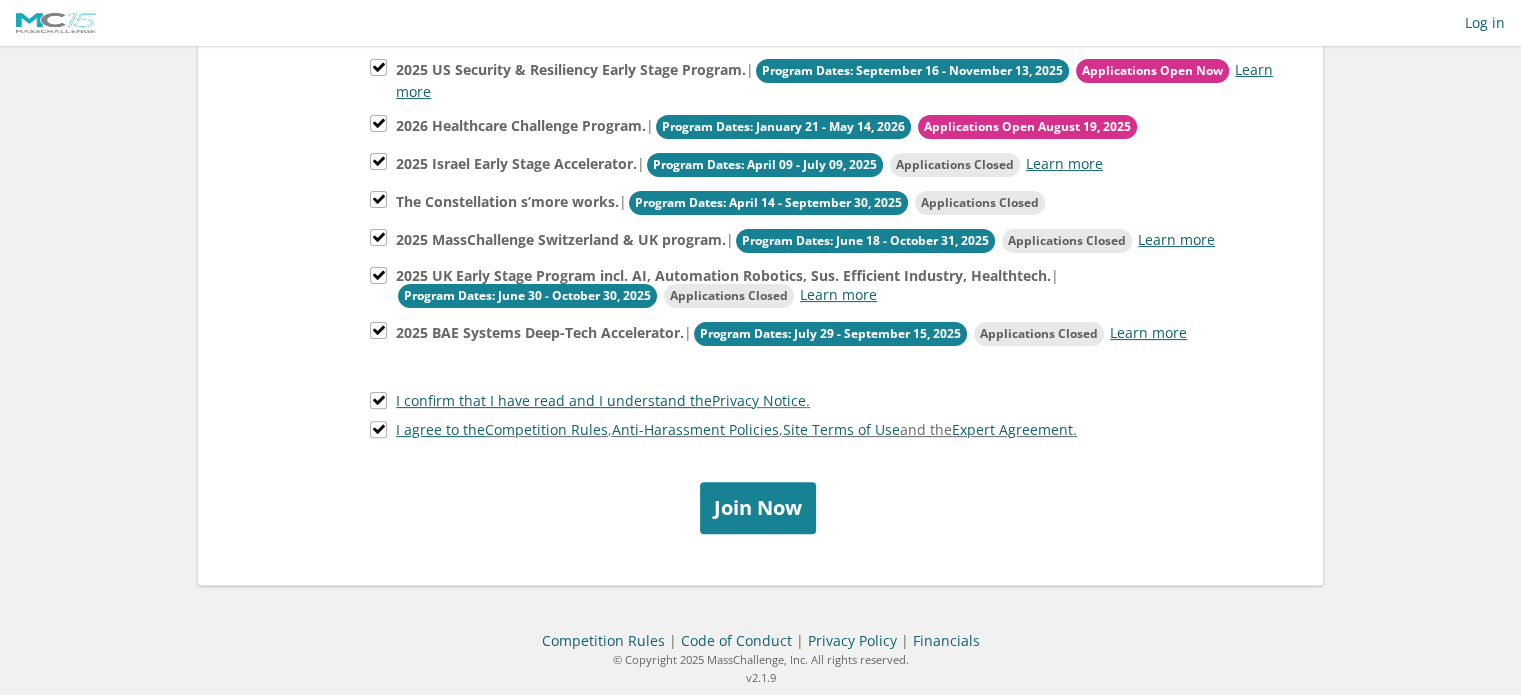click on "Select a program(s) that fits your interests right now.
You can change this at any time !
*
2025 US Security & Resiliency Early Stage Program.   |
Program Dates:
September 16 - November 13, 2025
Applications Open Now
Learn more
. ,  ,  ." at bounding box center [760, 232] 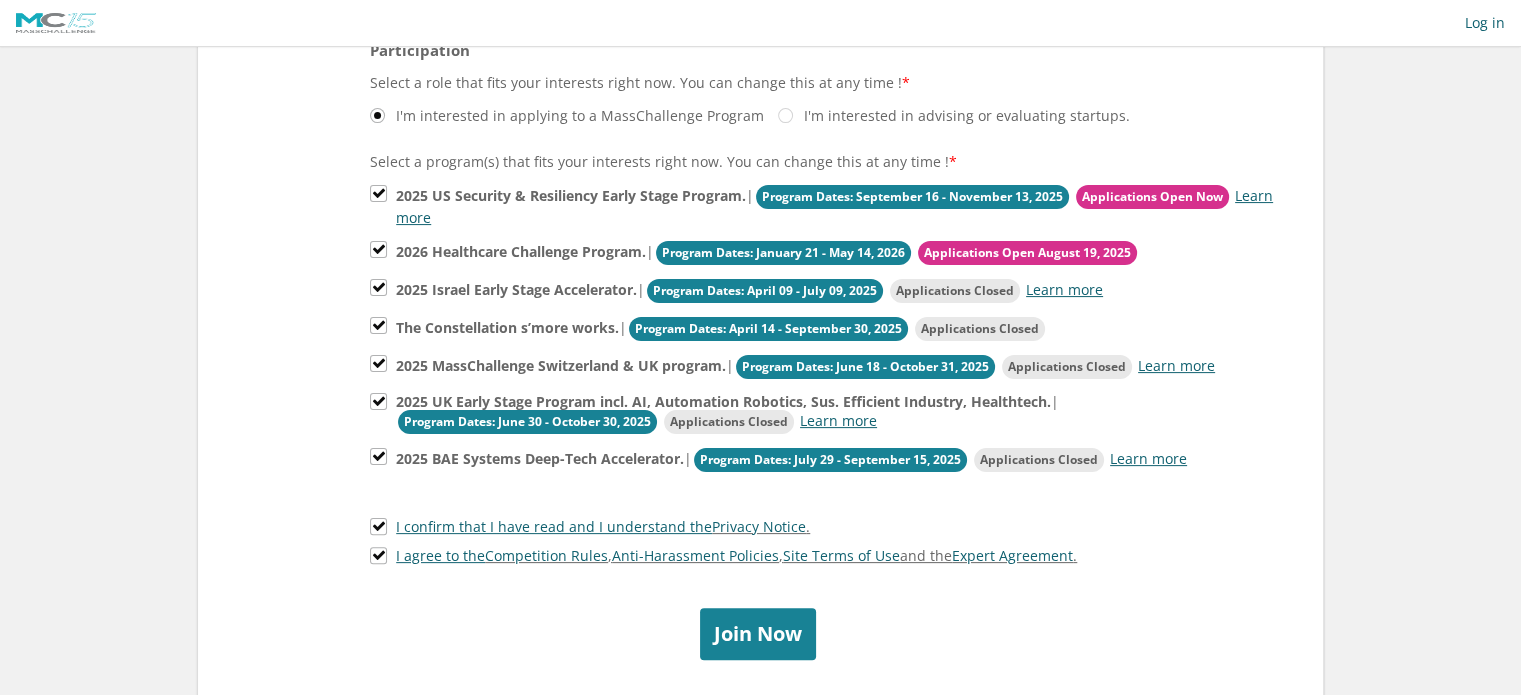scroll, scrollTop: 555, scrollLeft: 0, axis: vertical 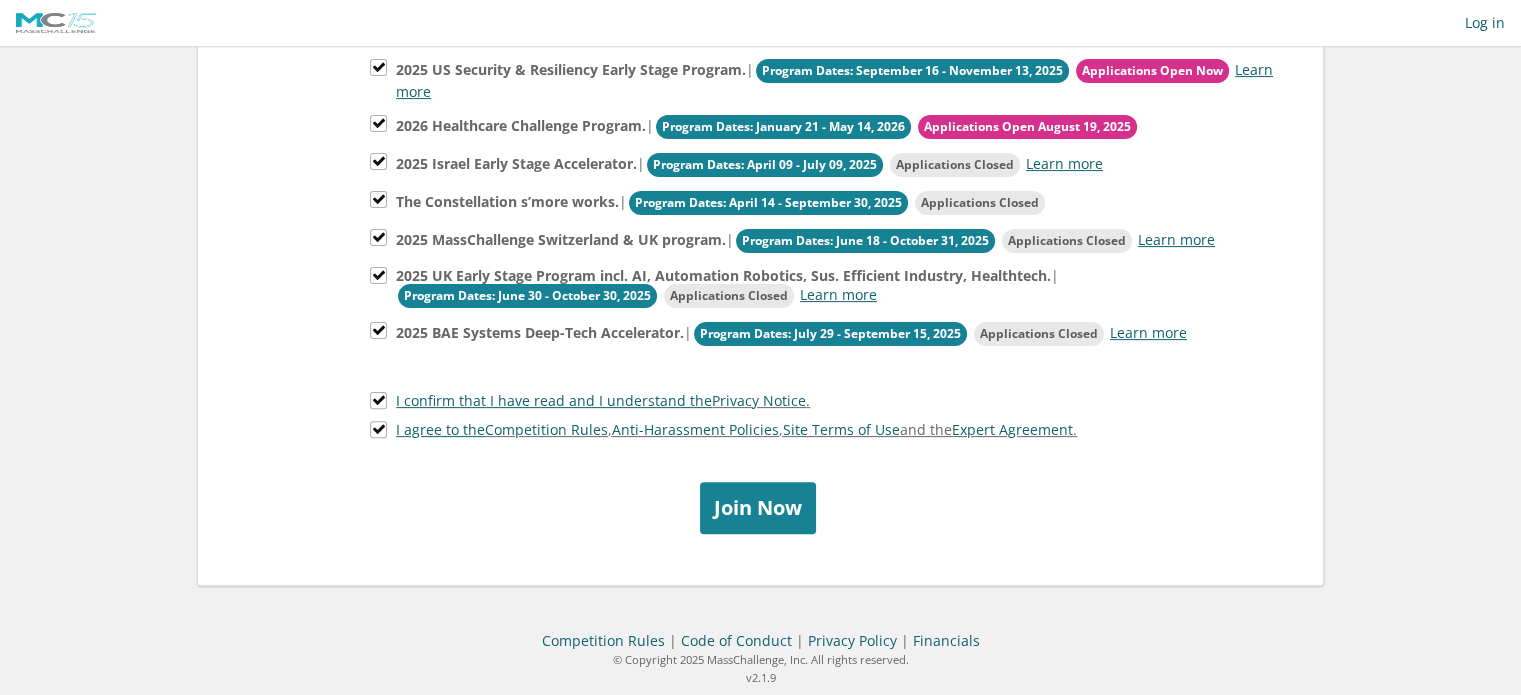 click on "Join Now" at bounding box center (758, 507) 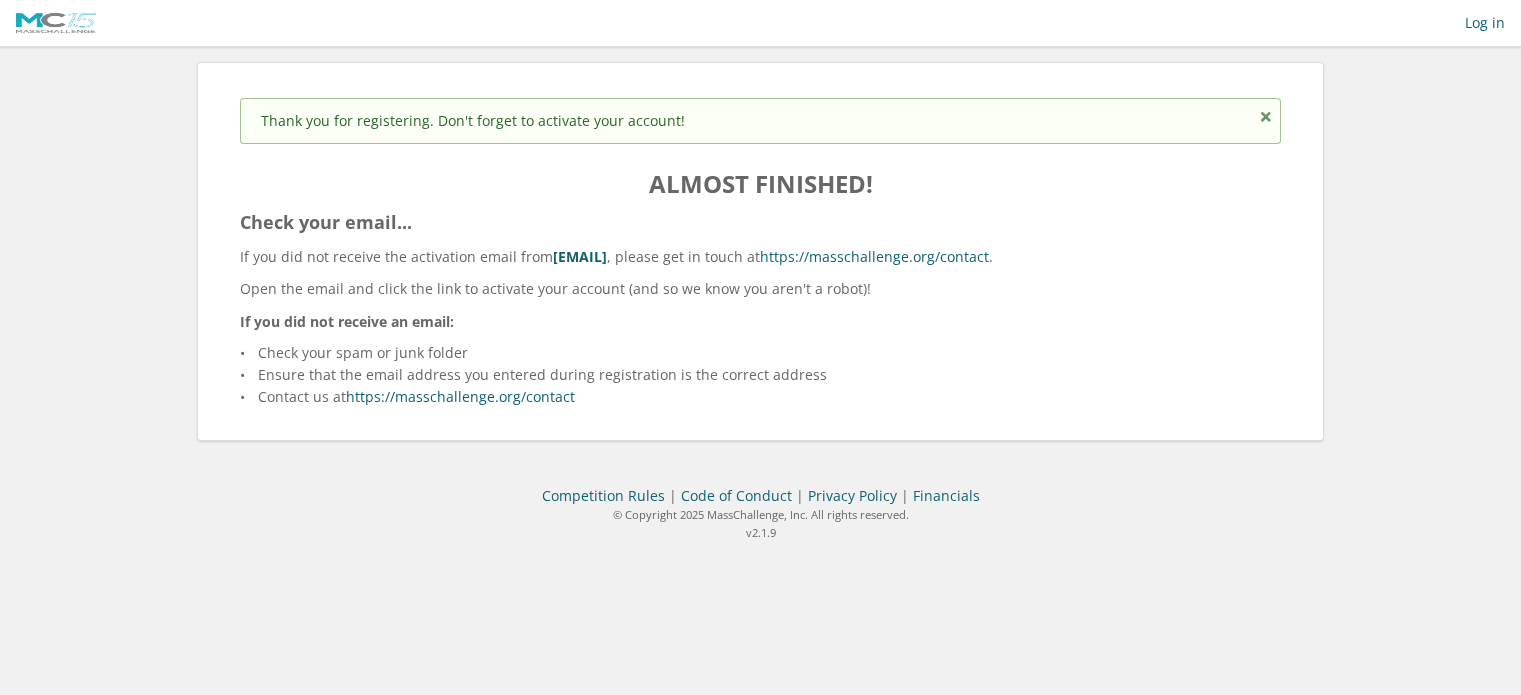scroll, scrollTop: 0, scrollLeft: 0, axis: both 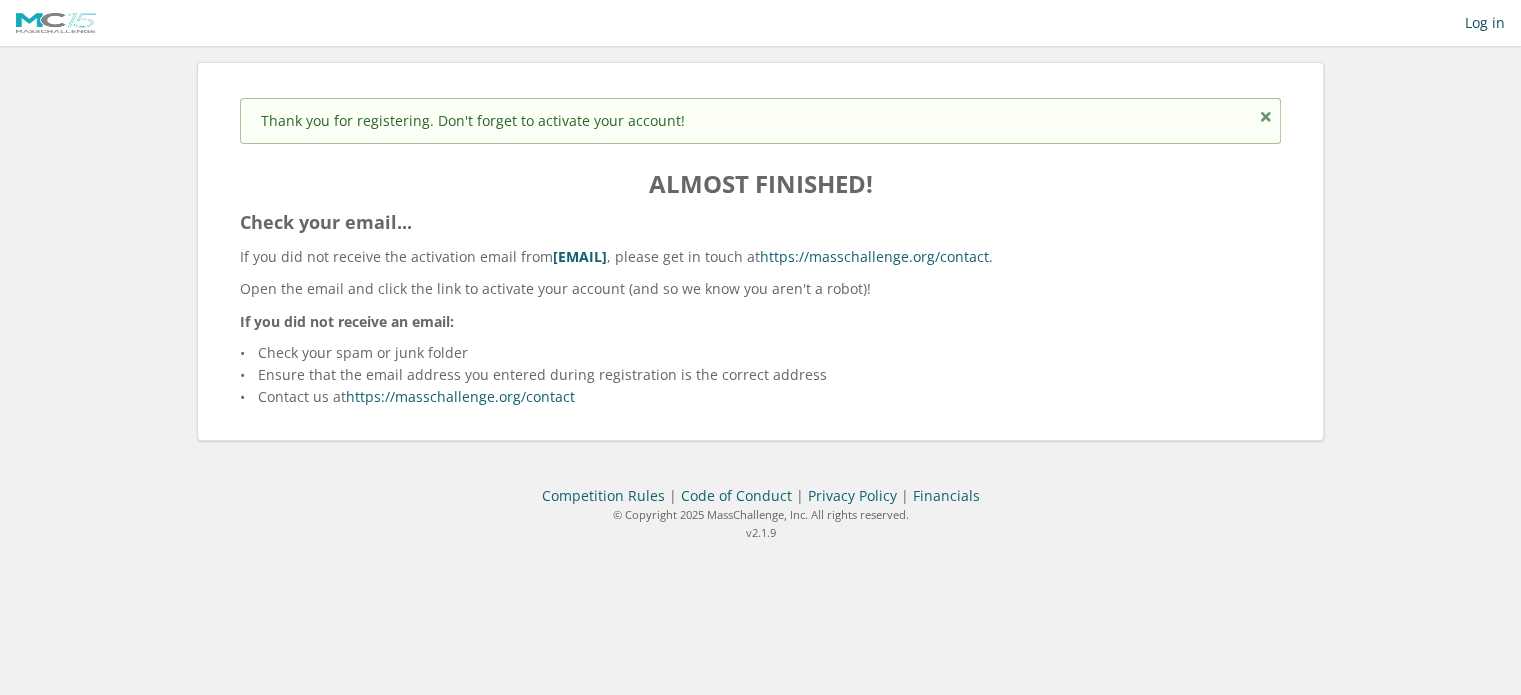 click on "Log in" at bounding box center (1485, 23) 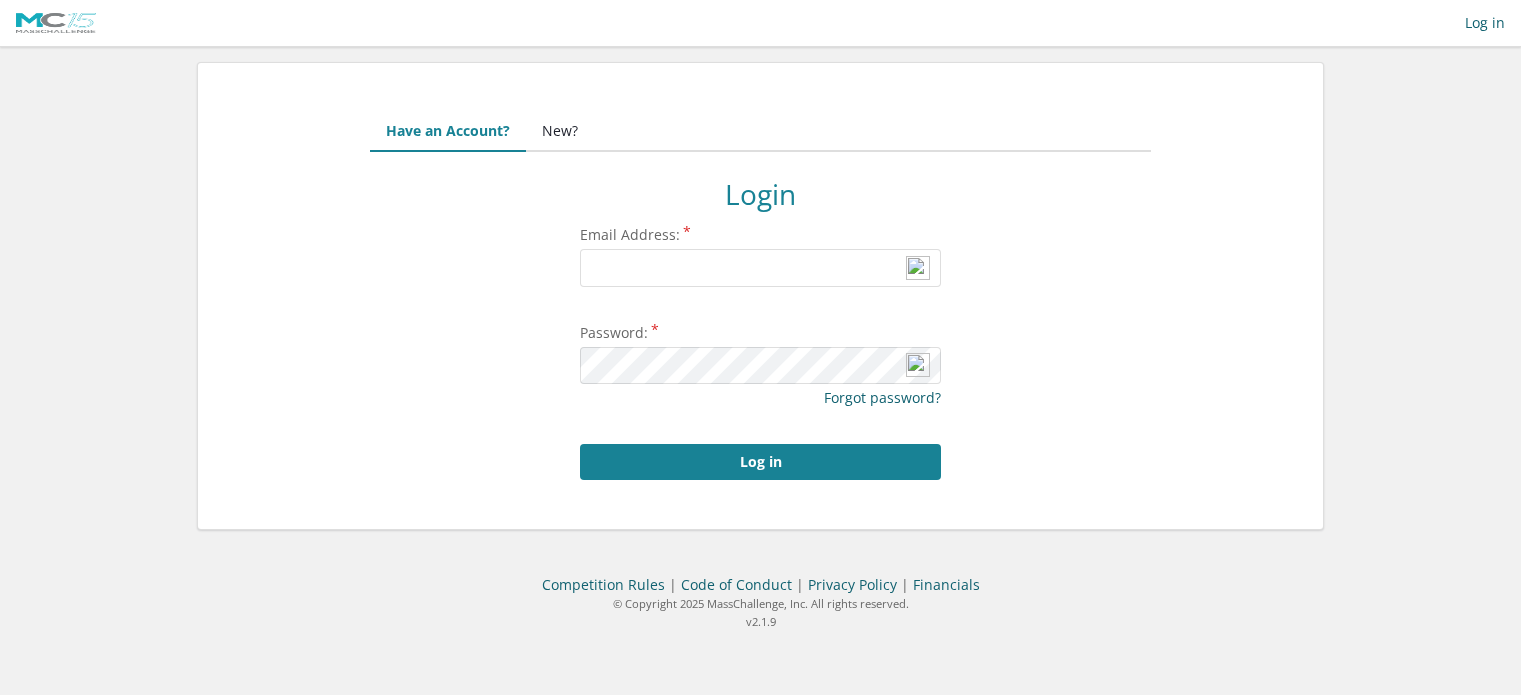 scroll, scrollTop: 0, scrollLeft: 0, axis: both 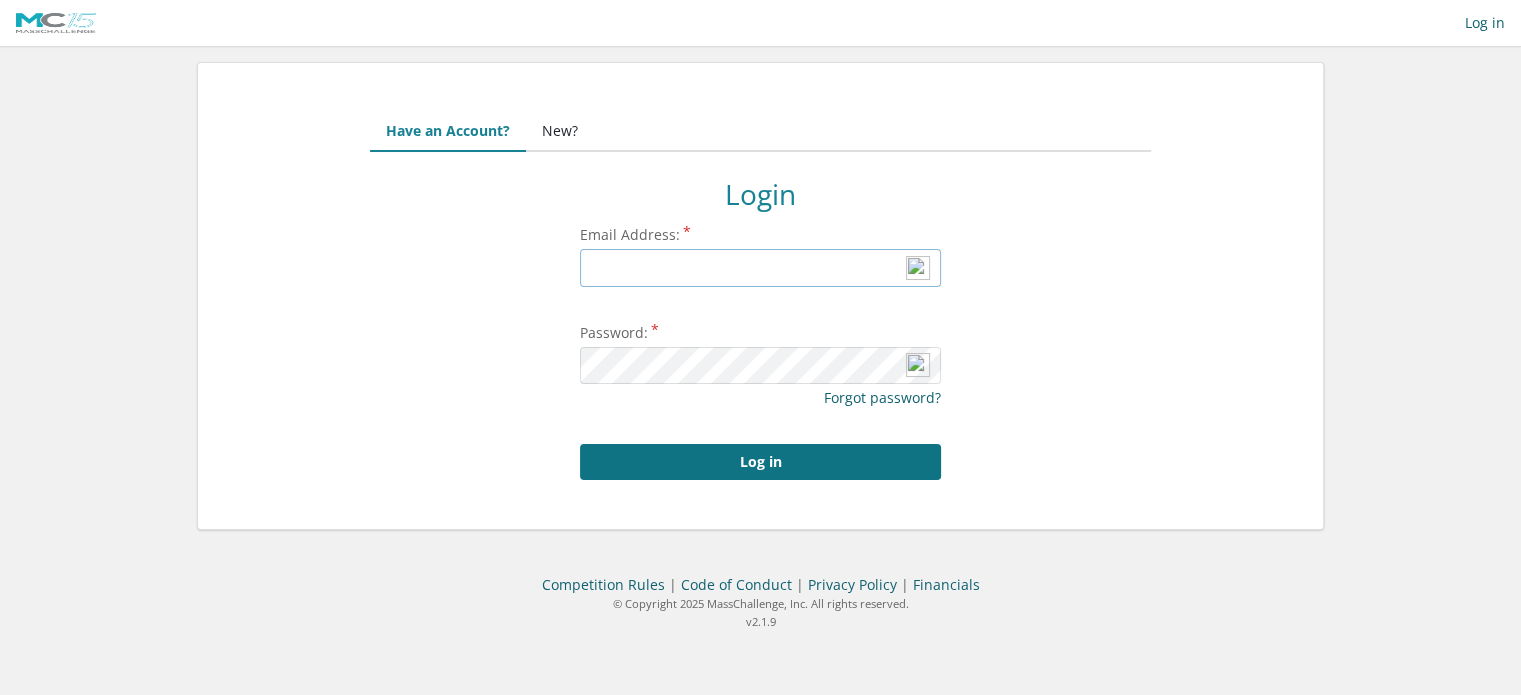 type on "[EMAIL]" 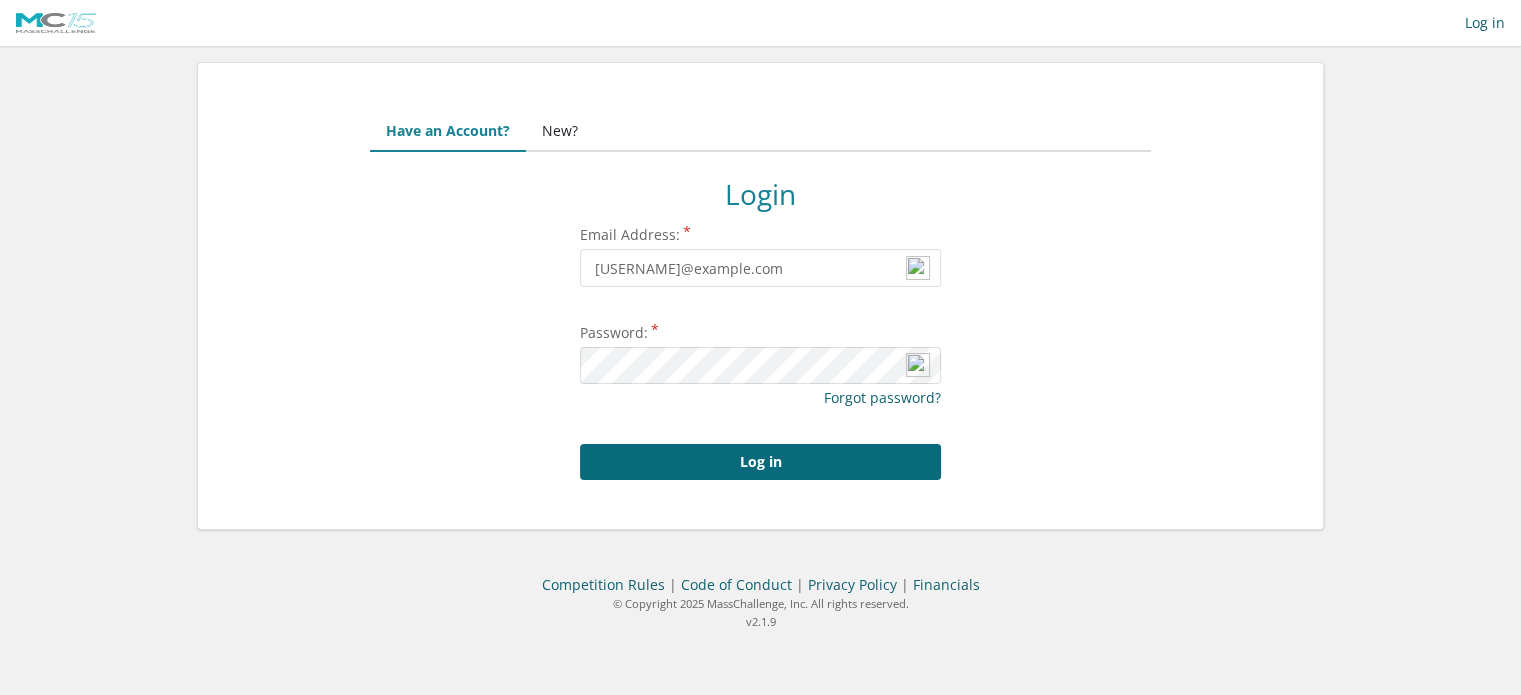 click on "Log in" at bounding box center [760, 462] 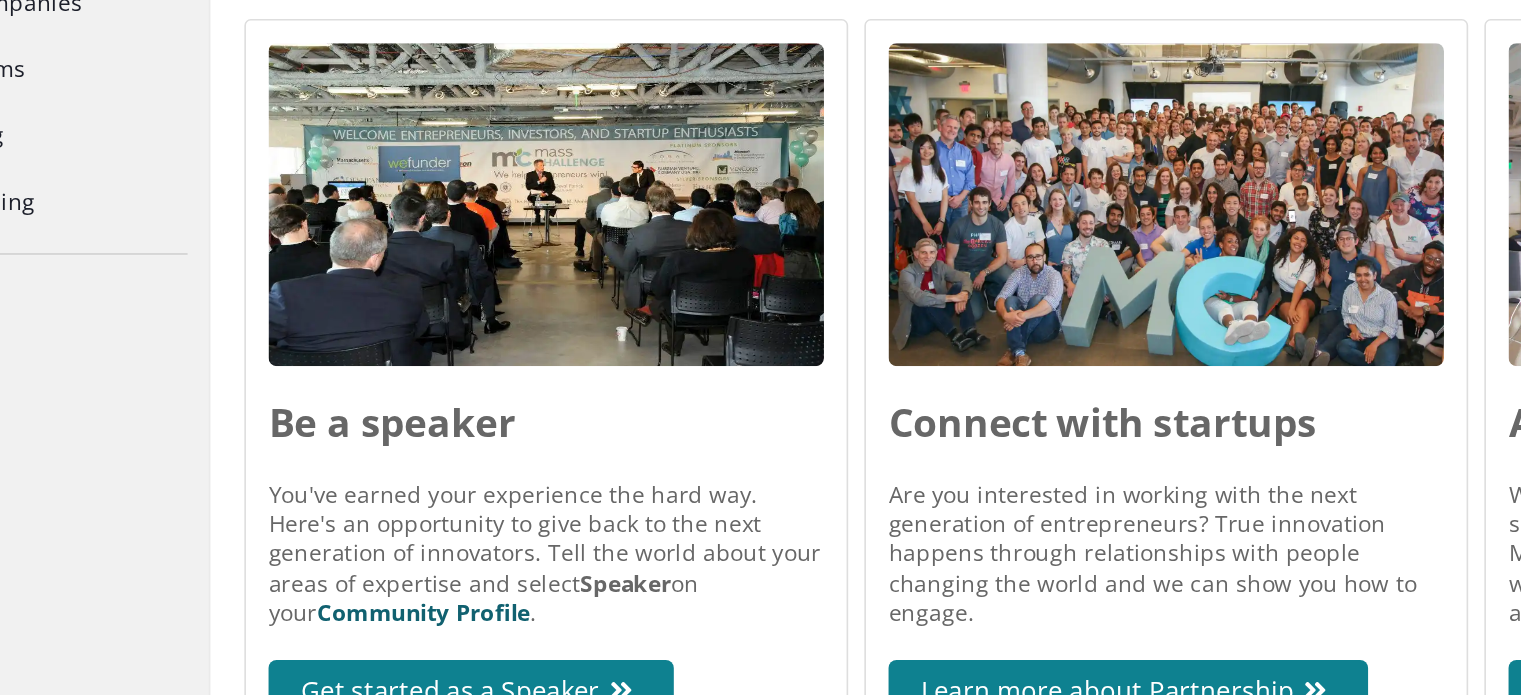 scroll, scrollTop: 738, scrollLeft: 0, axis: vertical 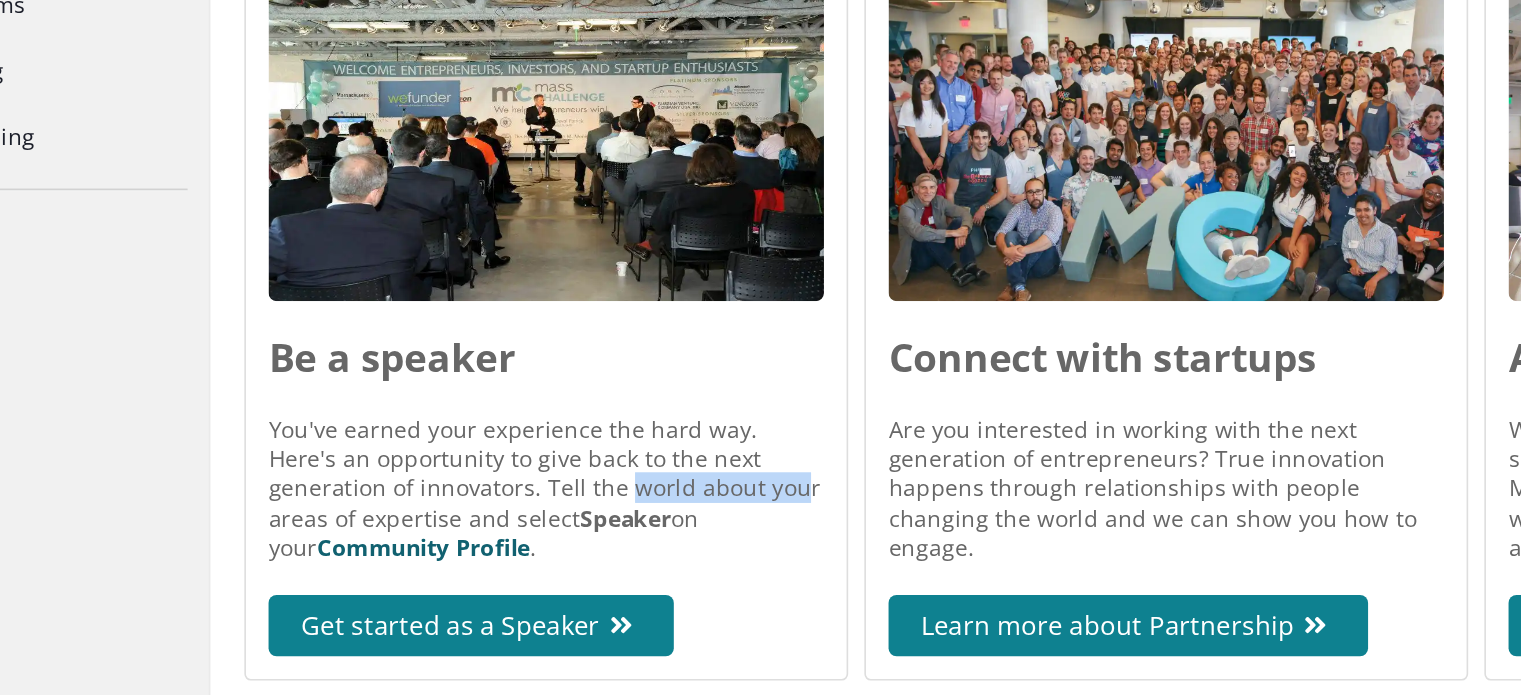 drag, startPoint x: 397, startPoint y: 563, endPoint x: 503, endPoint y: 563, distance: 106 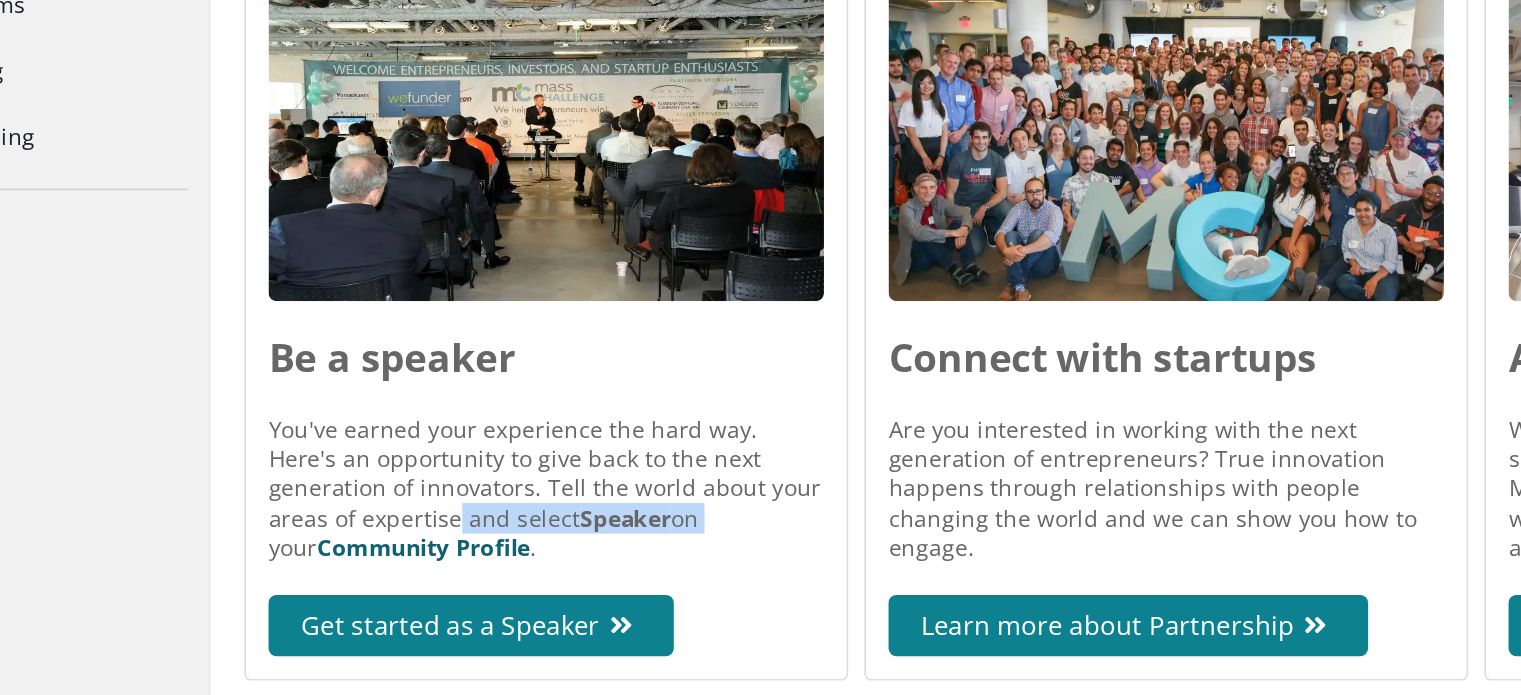 drag, startPoint x: 331, startPoint y: 577, endPoint x: 477, endPoint y: 582, distance: 146.08559 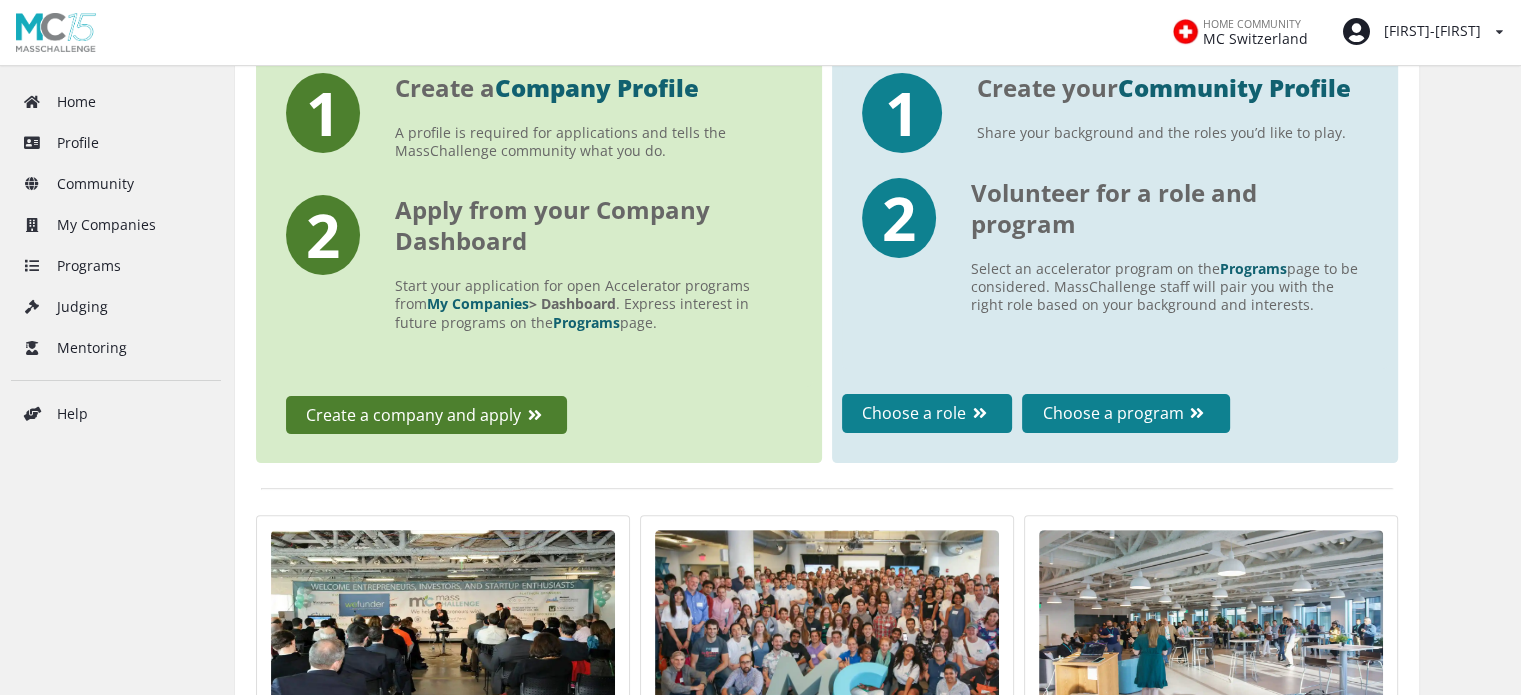 scroll, scrollTop: 480, scrollLeft: 0, axis: vertical 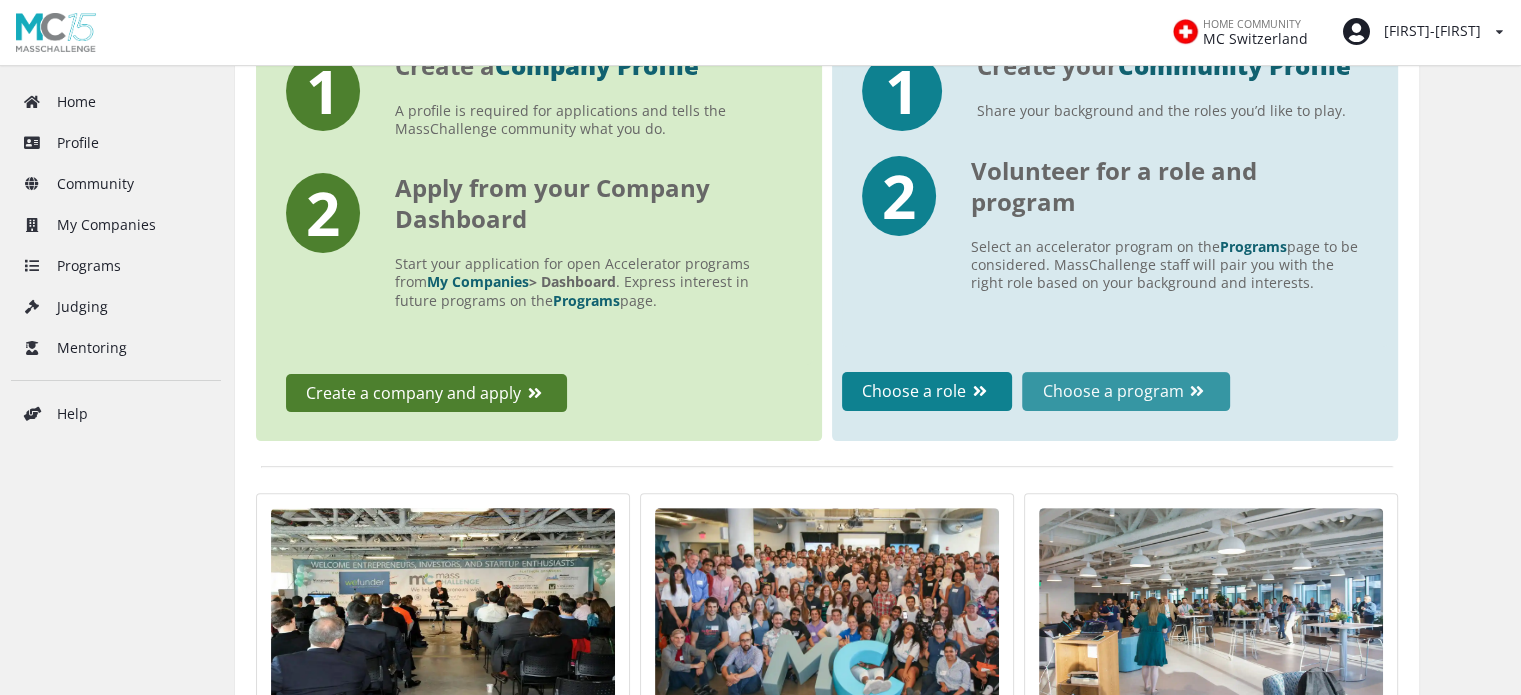 click on "Choose a program" at bounding box center [1125, 391] 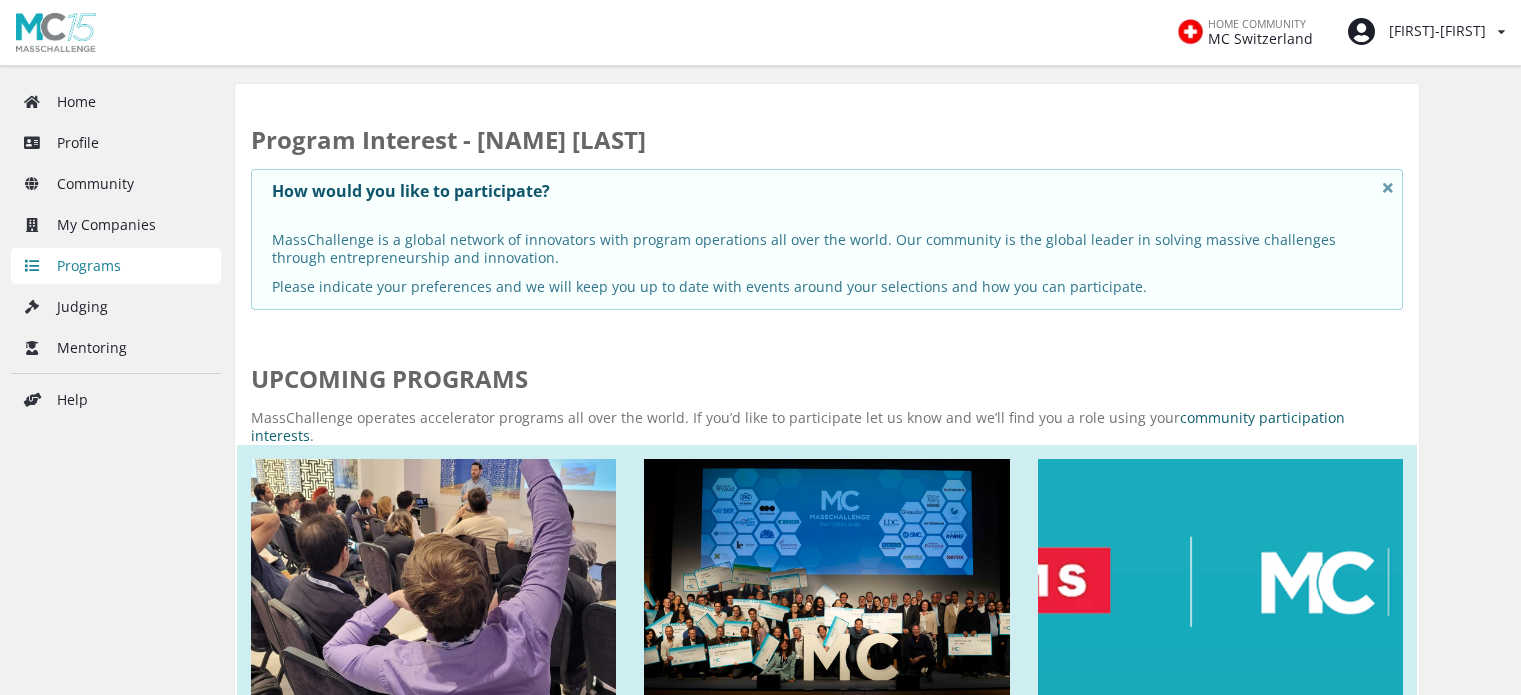 scroll, scrollTop: 0, scrollLeft: 0, axis: both 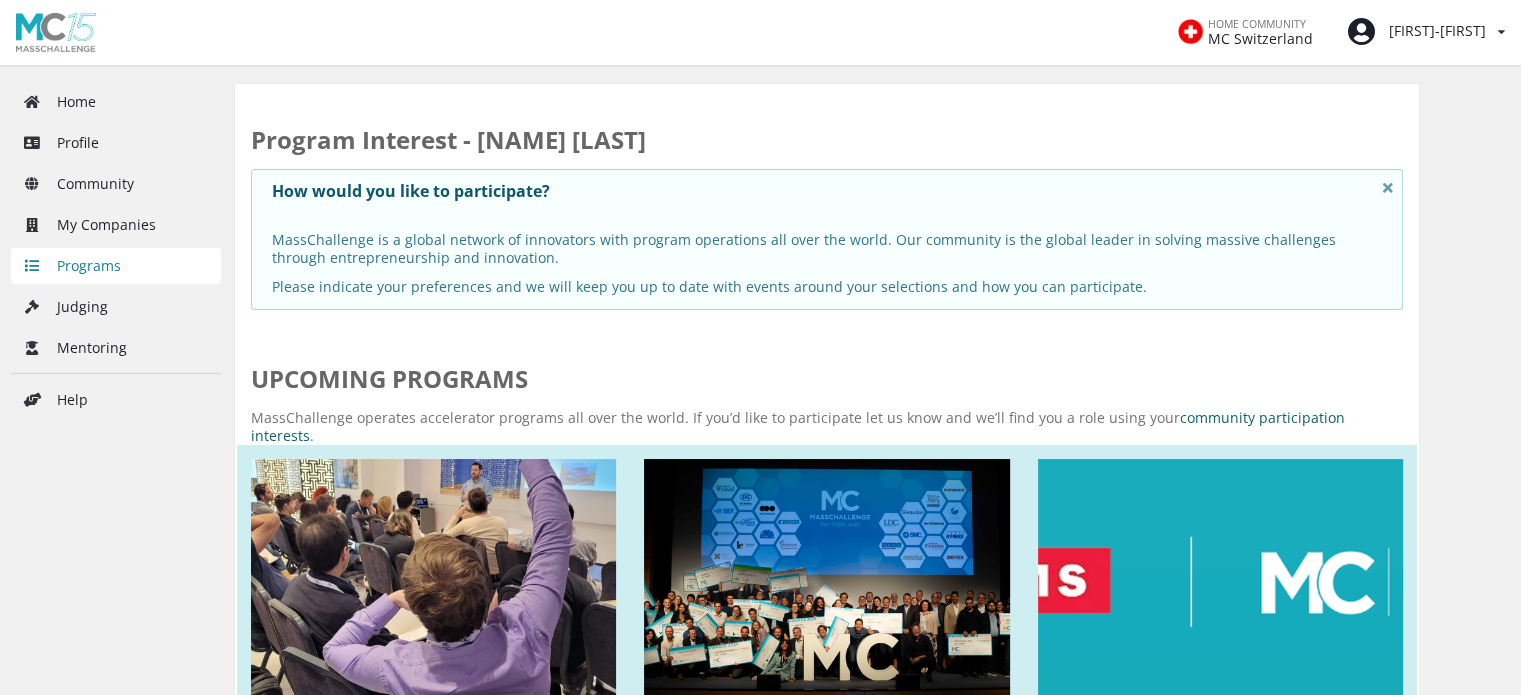 click on "Home
Profile
Community
My Companies
Programs
Judging
Mentoring
Help" at bounding box center [110, 1460] 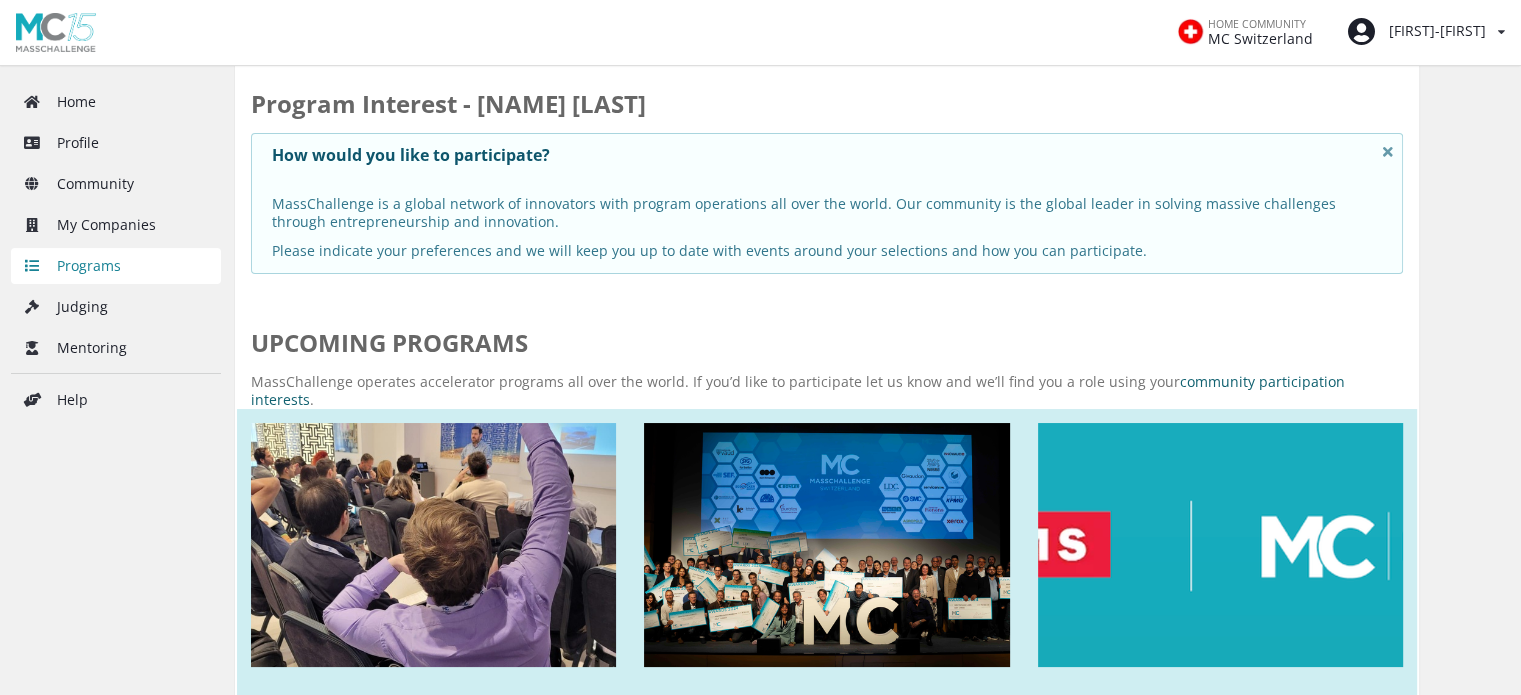 scroll, scrollTop: 0, scrollLeft: 0, axis: both 